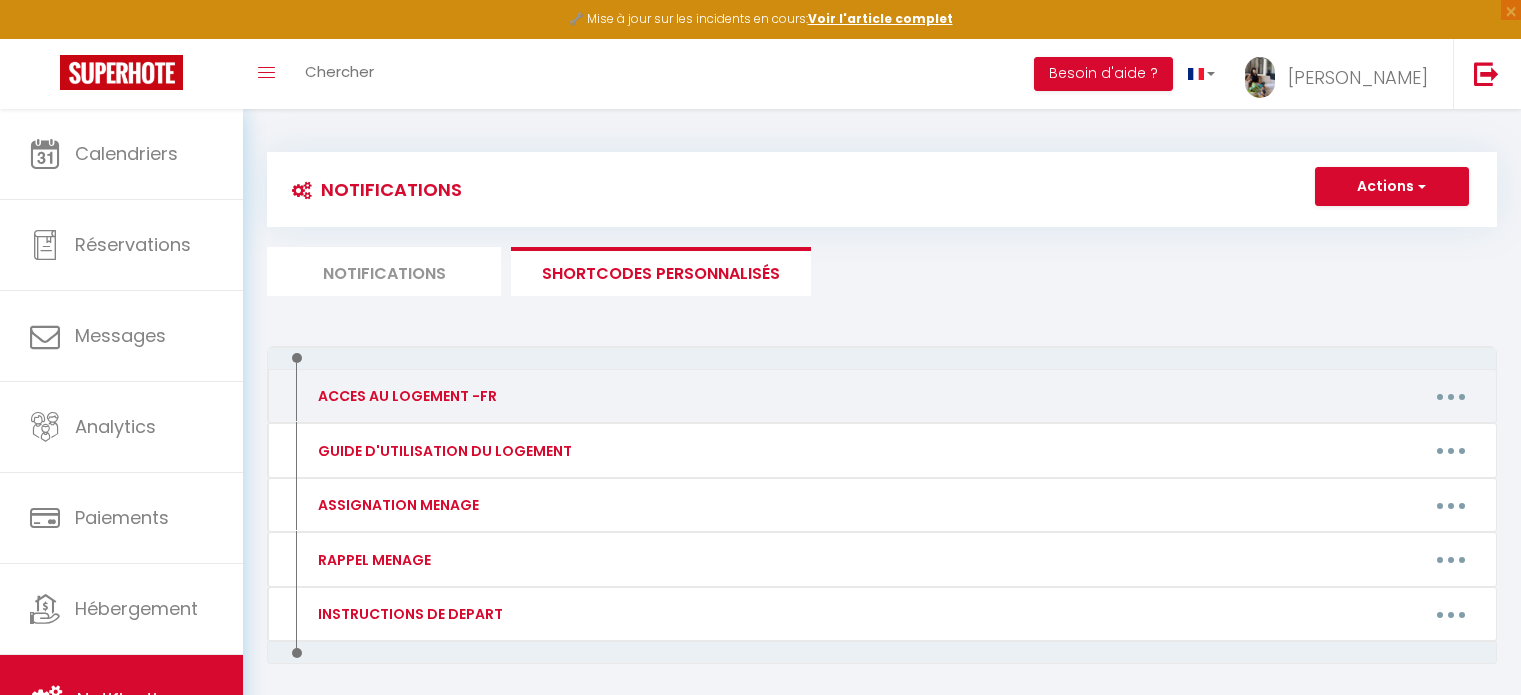 scroll, scrollTop: 0, scrollLeft: 0, axis: both 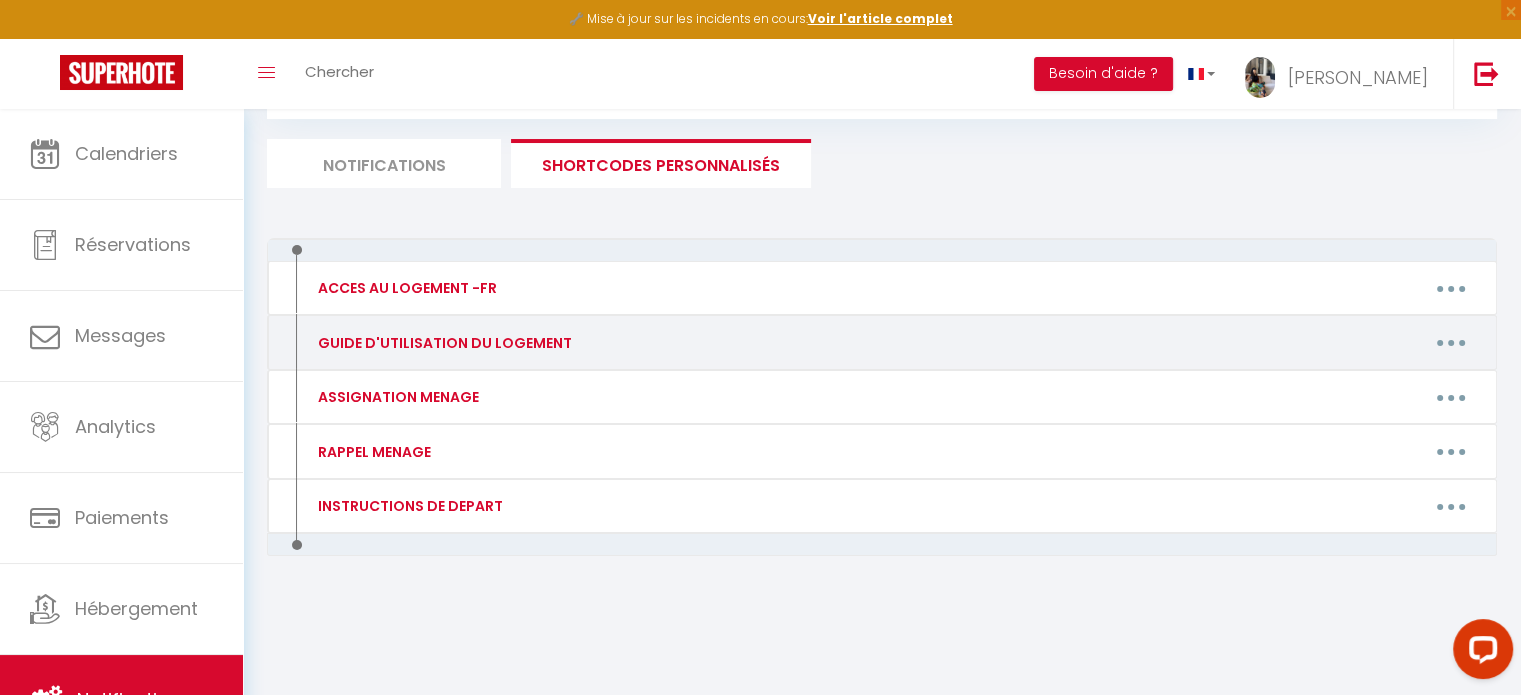 click at bounding box center [1451, 343] 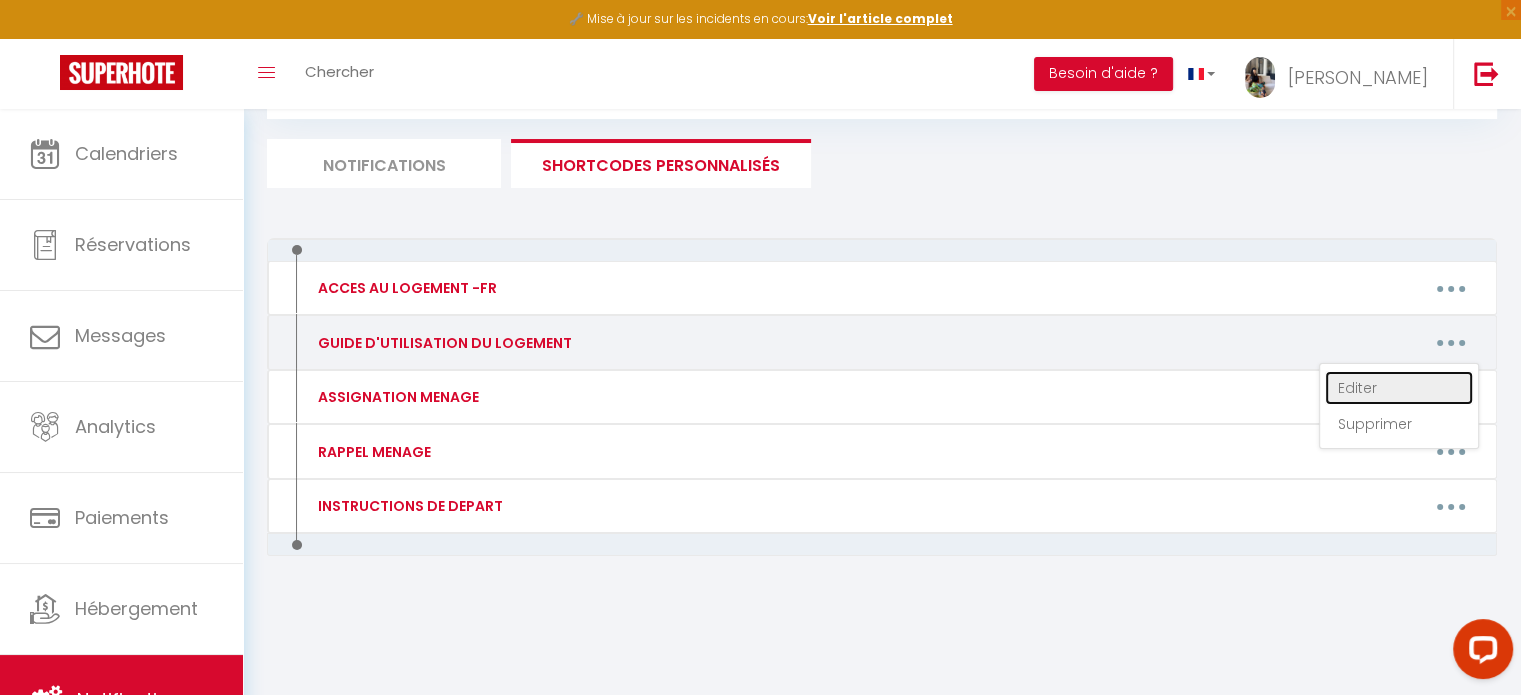 click on "Editer" at bounding box center (1399, 388) 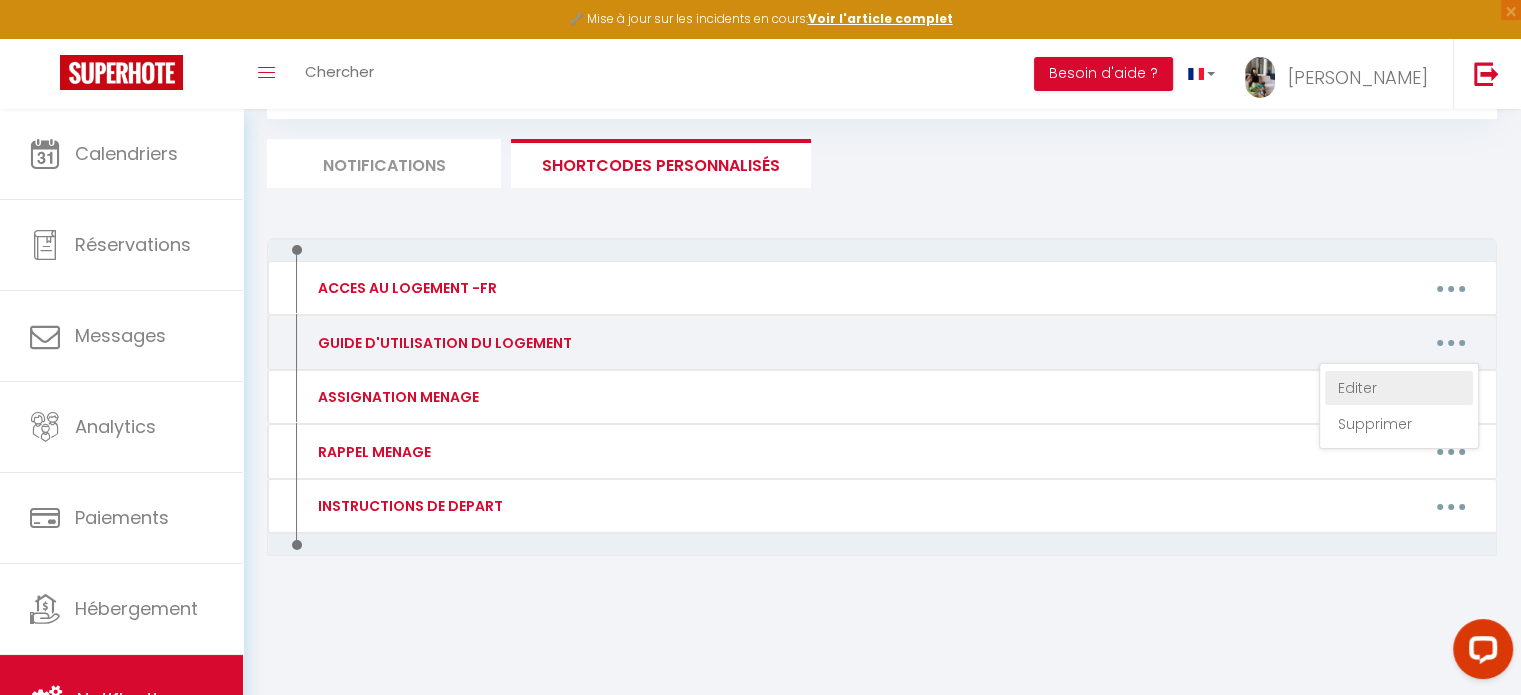 type on "GUIDE D'UTILISATION DU LOGEMENT" 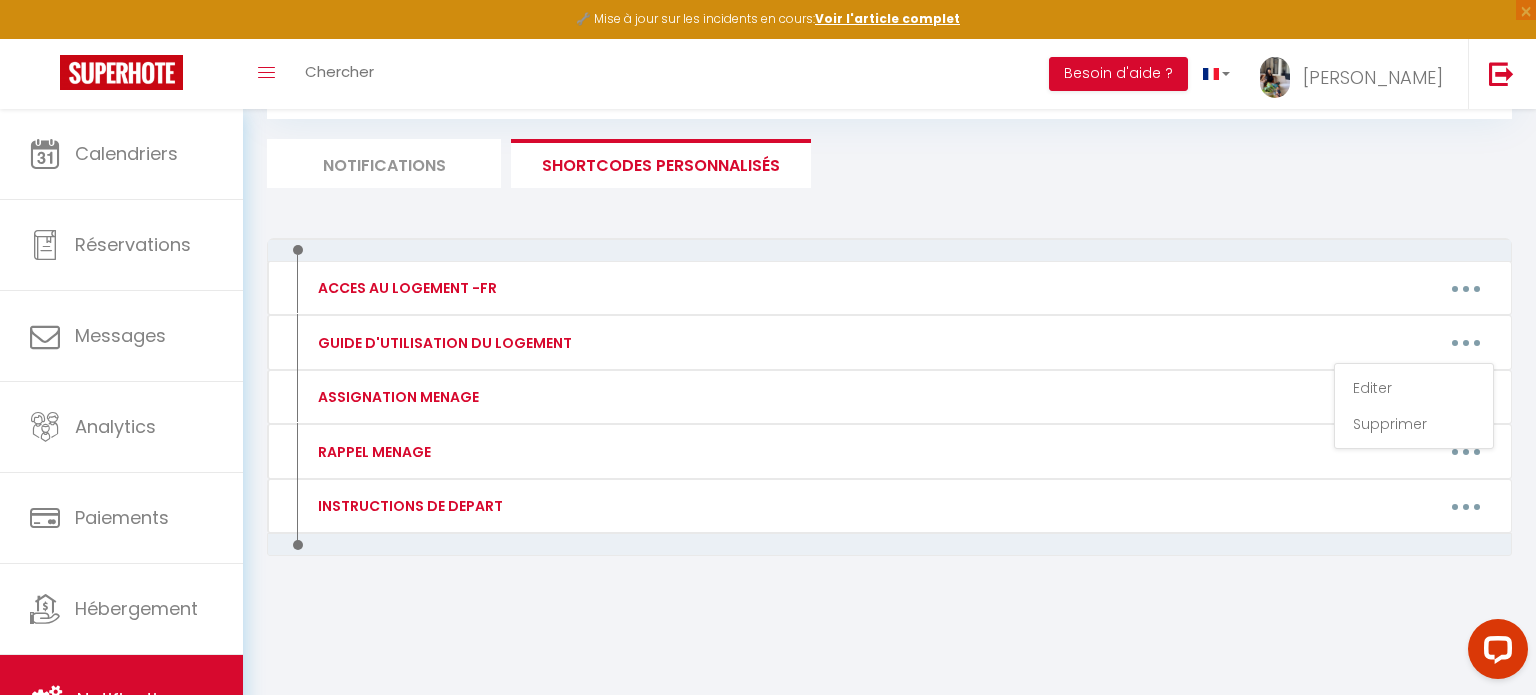 scroll, scrollTop: 0, scrollLeft: 0, axis: both 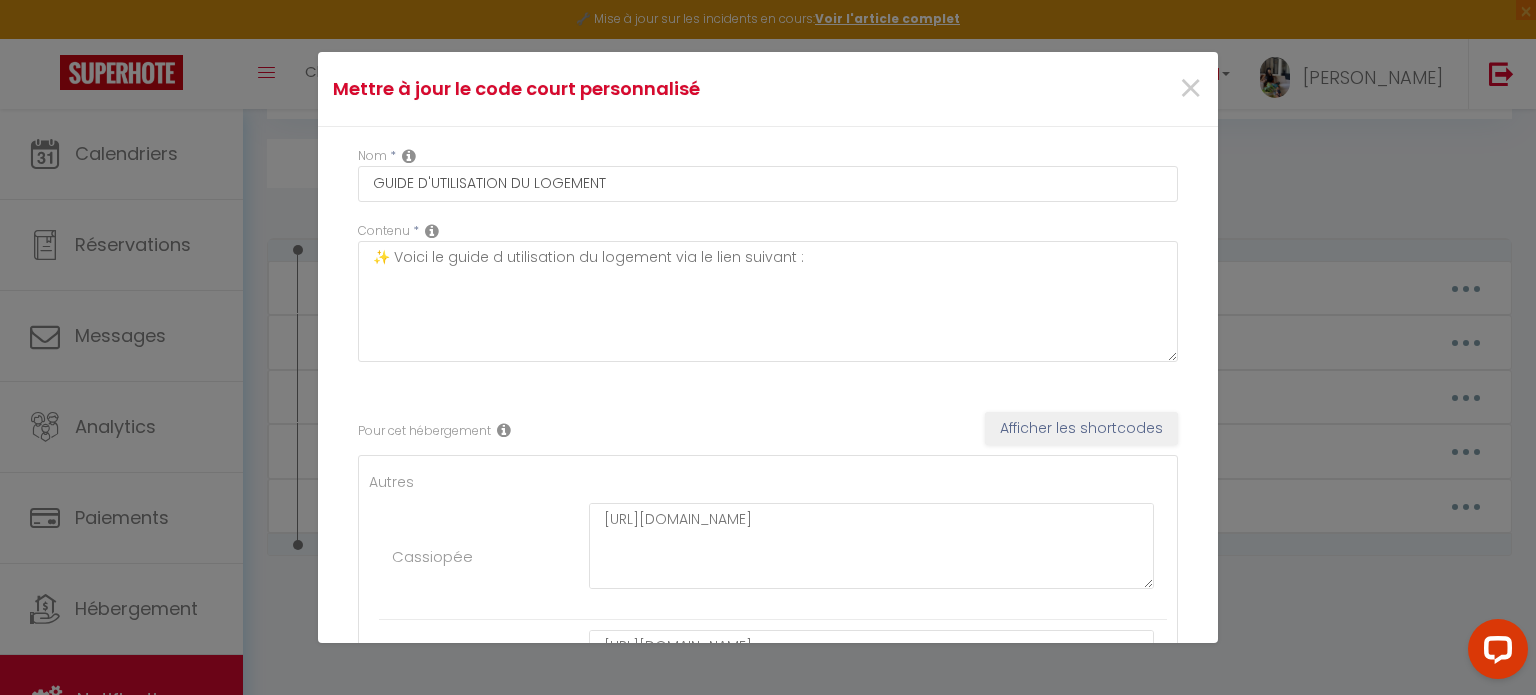 click at bounding box center (871, 1054) 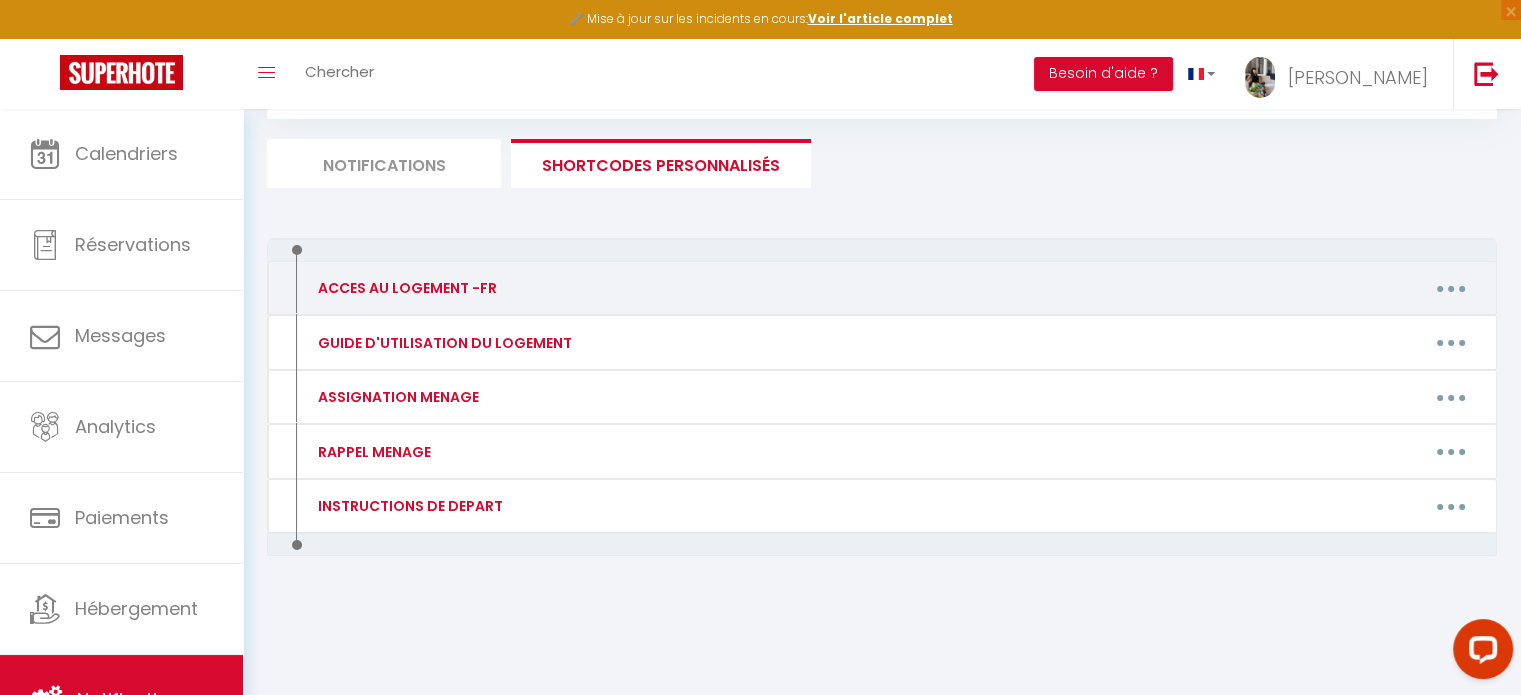 click at bounding box center (1451, 288) 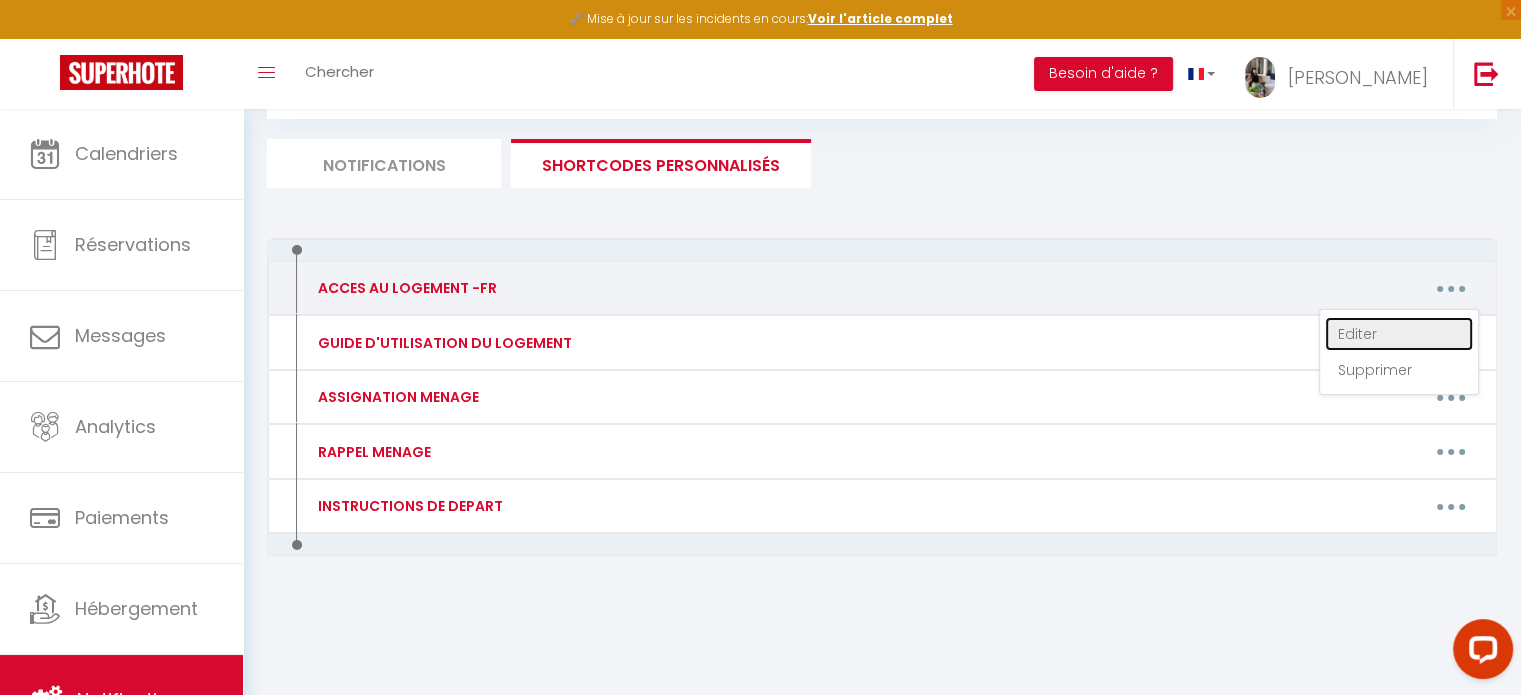 click on "Editer" at bounding box center [1399, 334] 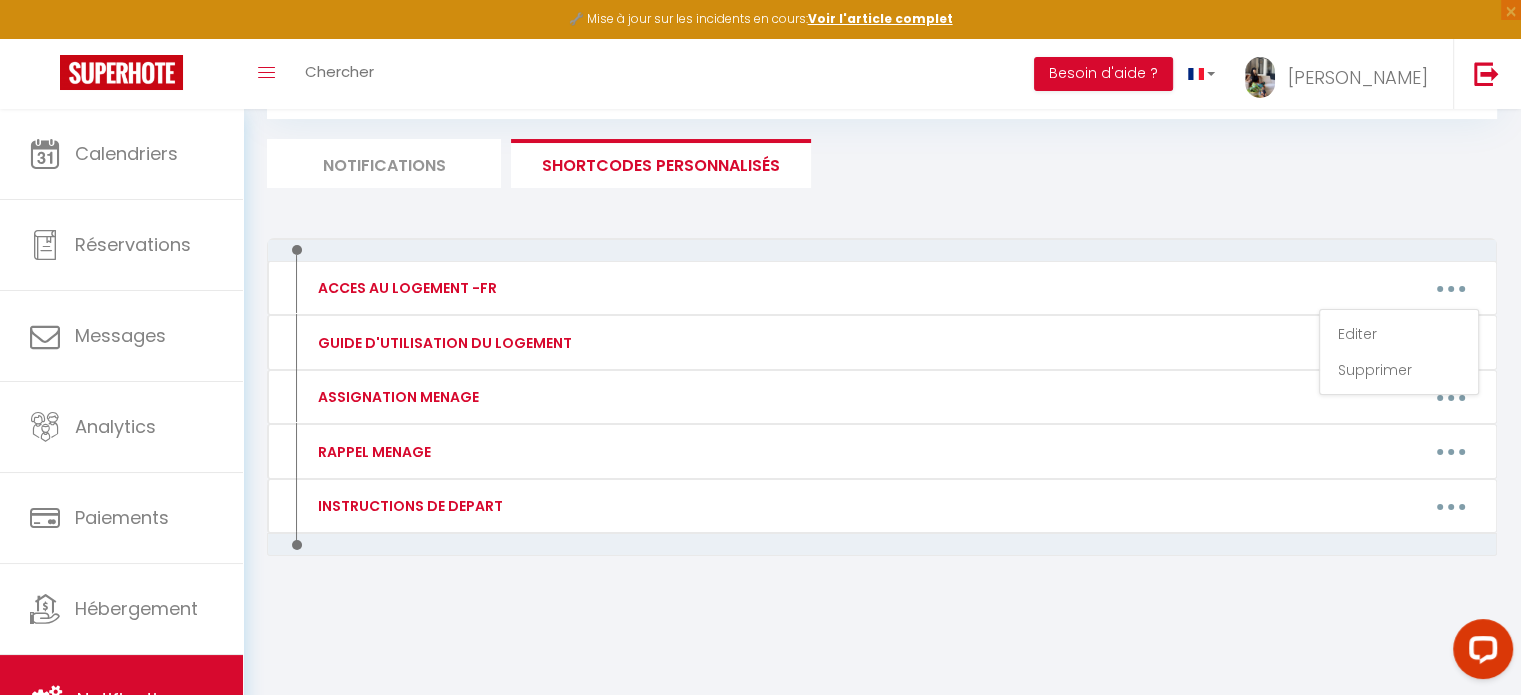 type on "ACCES AU LOGEMENT -FR" 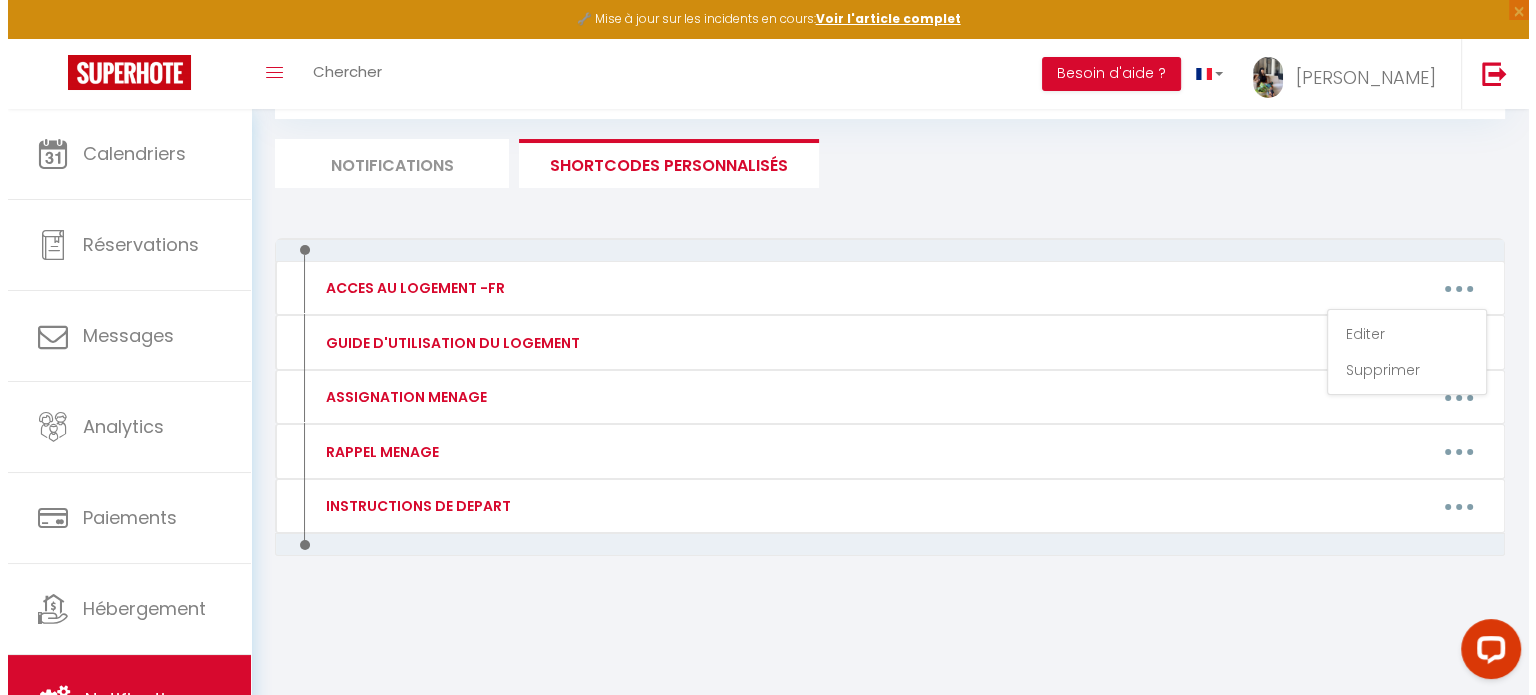scroll, scrollTop: 0, scrollLeft: 0, axis: both 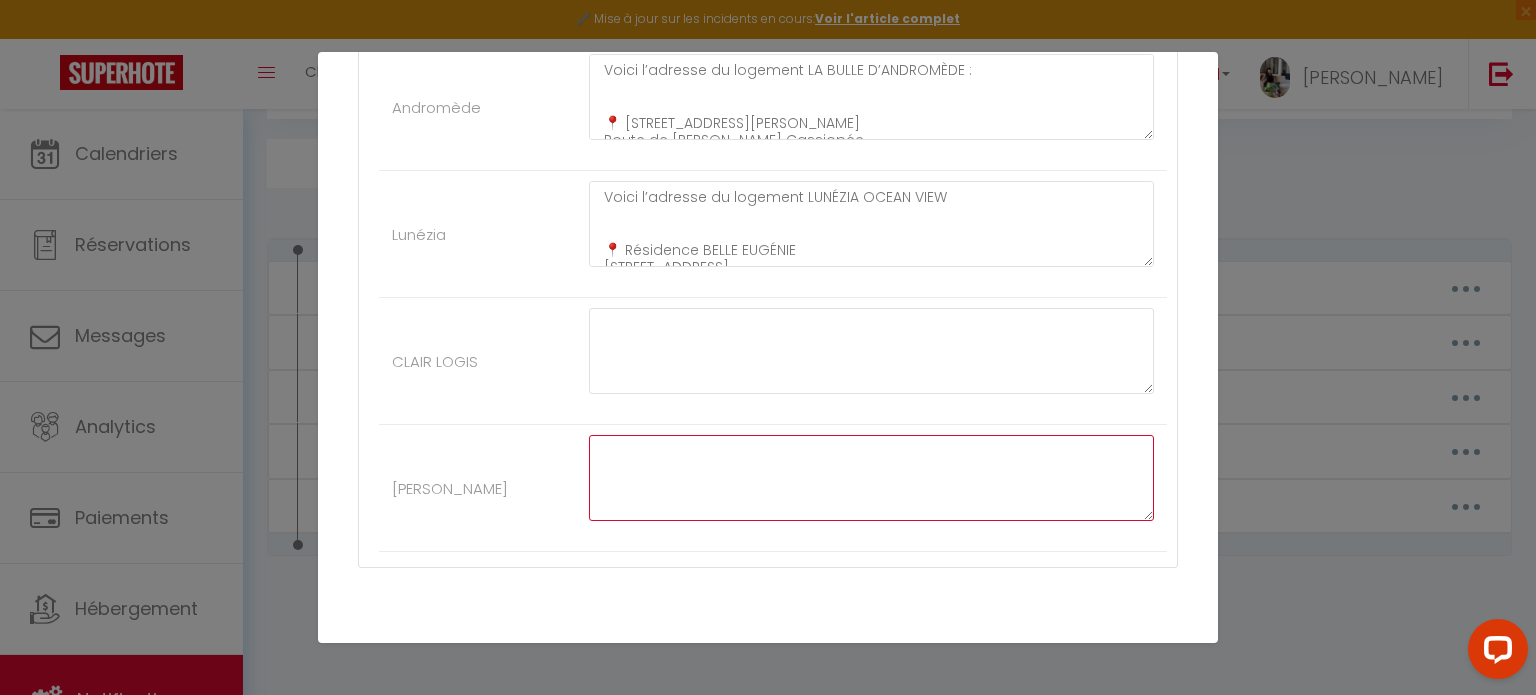 click at bounding box center [871, 478] 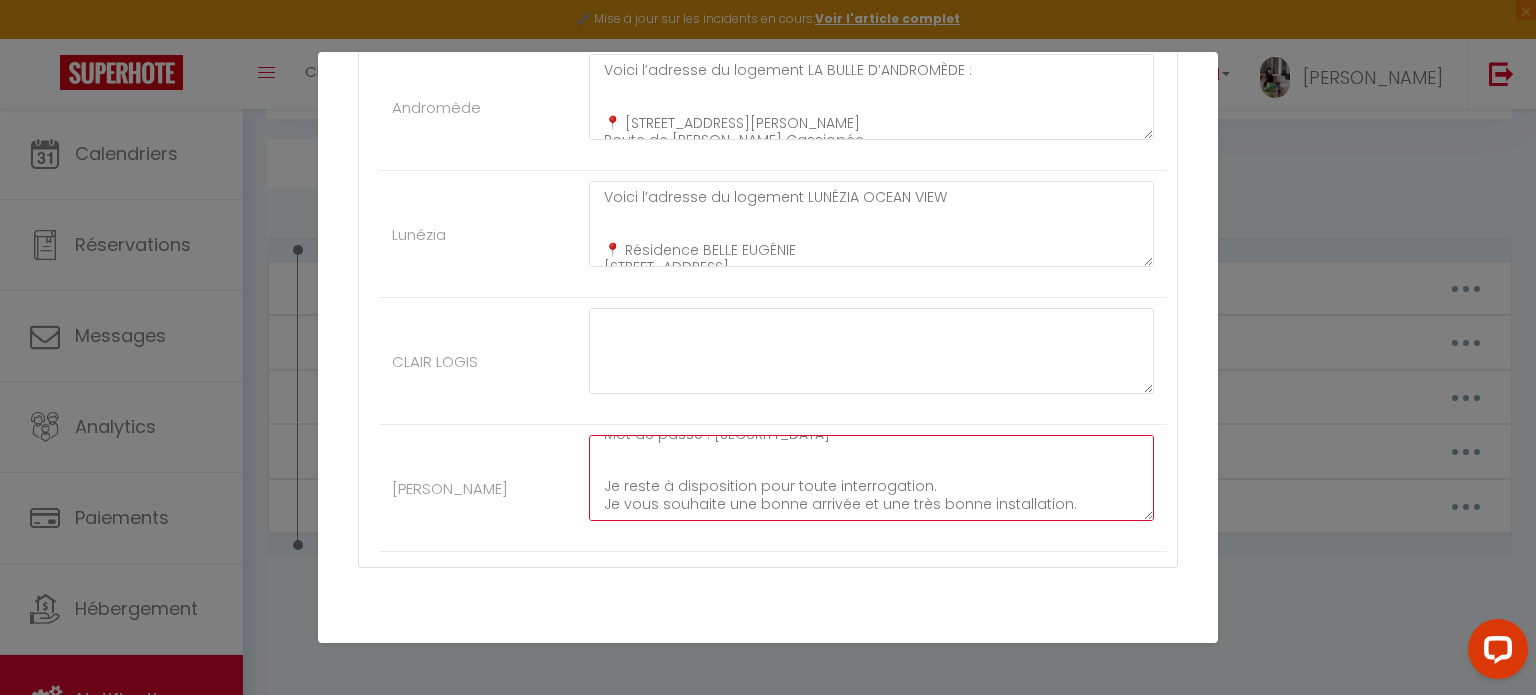 scroll, scrollTop: 455, scrollLeft: 0, axis: vertical 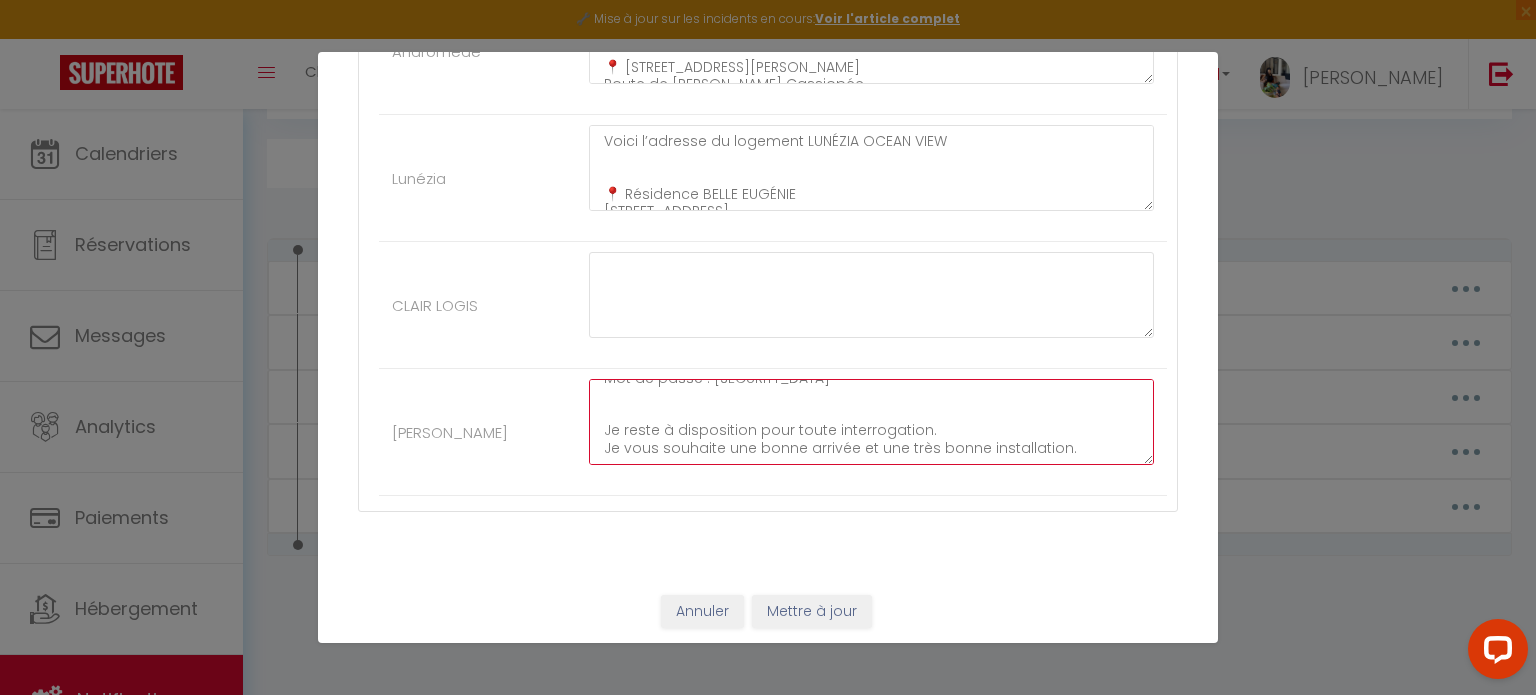 type on "Voici l’adresse du logement STELLA HORTENSIS :
📍 [STREET_ADDRESS][PERSON_NAME]
L'iténéraire est bien référencé sur WAZE en notant l'adresse
✨ Voici la vidéo d’accès au logement CASSIOPÉE COSY via le lien ci-dessous :
[URL][DOMAIN_NAME]
🔐Code boîte à clef : 1805
🌐 WiFi
Nom du réseau : Livebox-AE00
Mot de passe : [SECURITY_DATA]
Je reste à disposition pour toute interrogation.
Je vous souhaite une bonne arrivée et une très bonne installation." 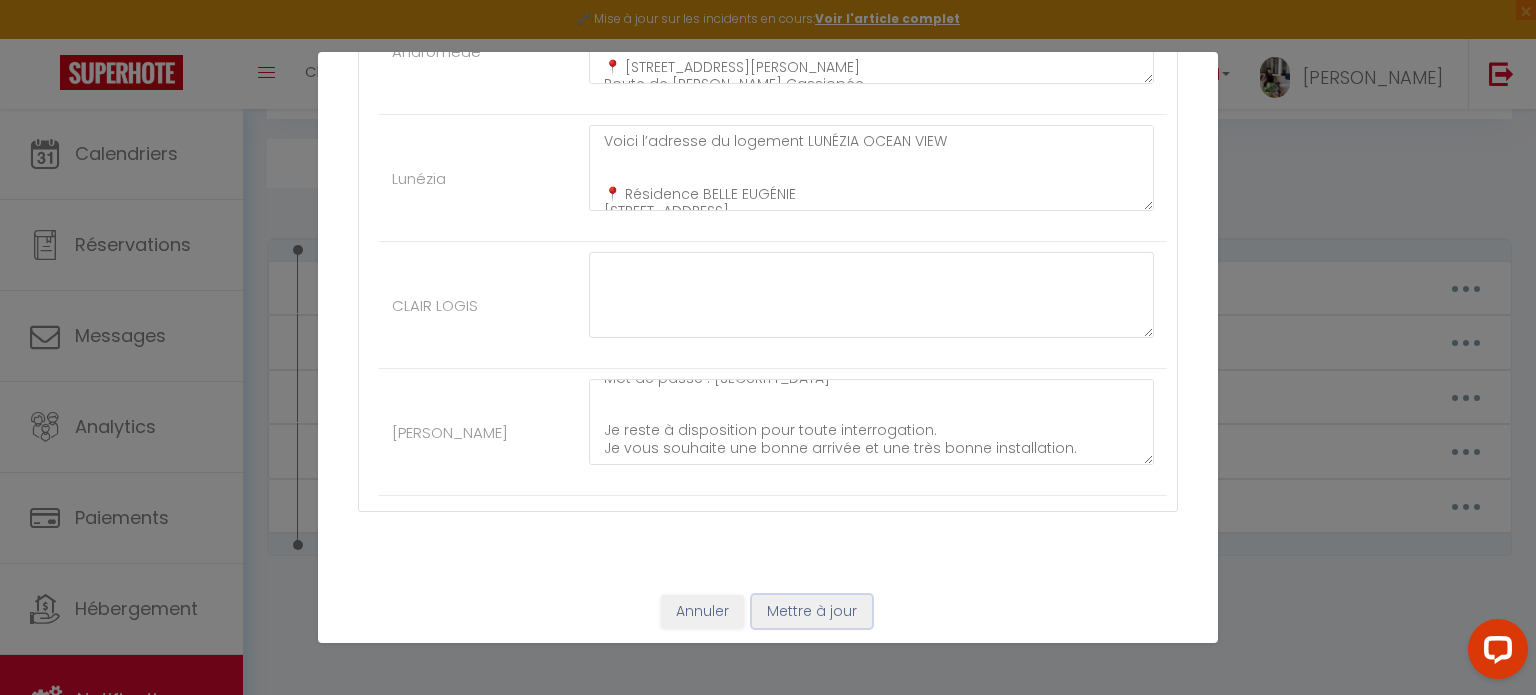 click on "Mettre à jour" at bounding box center [812, 612] 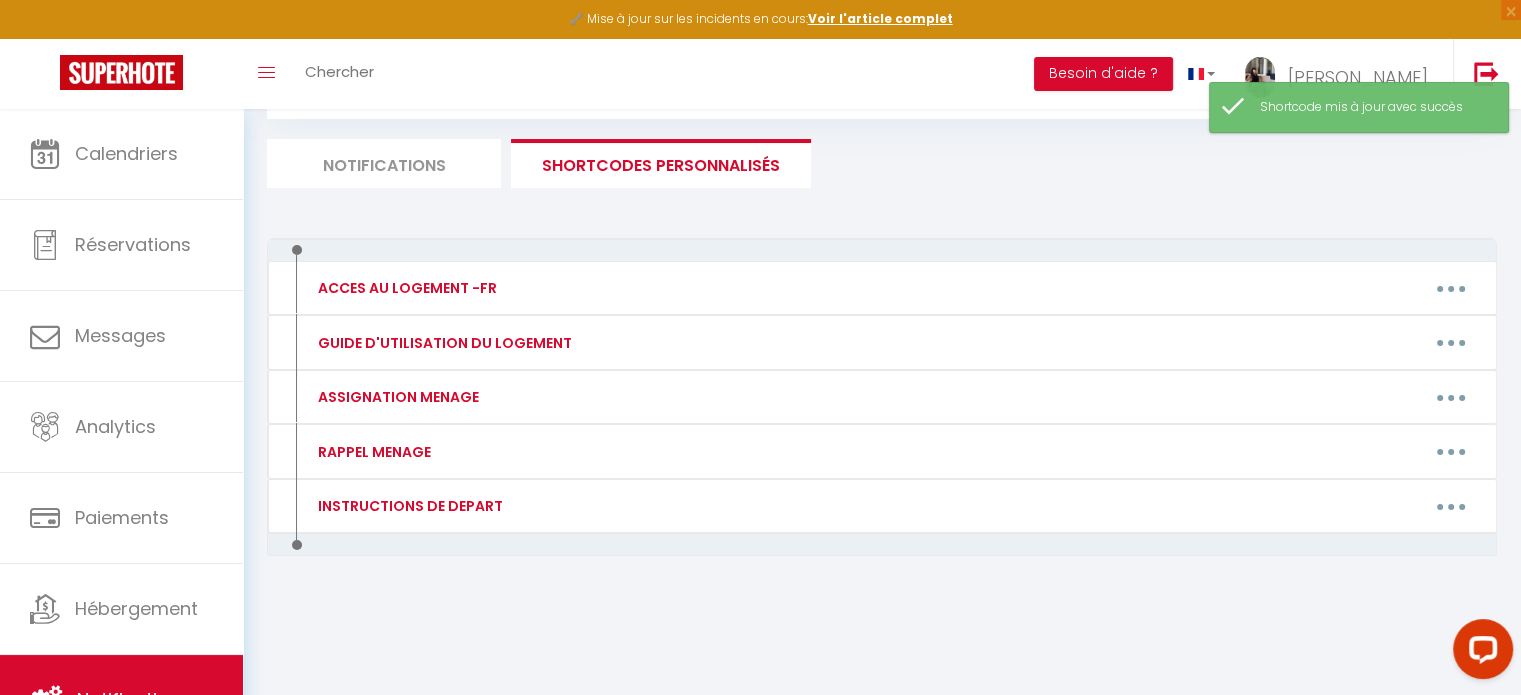 click on "Notifications" at bounding box center (384, 163) 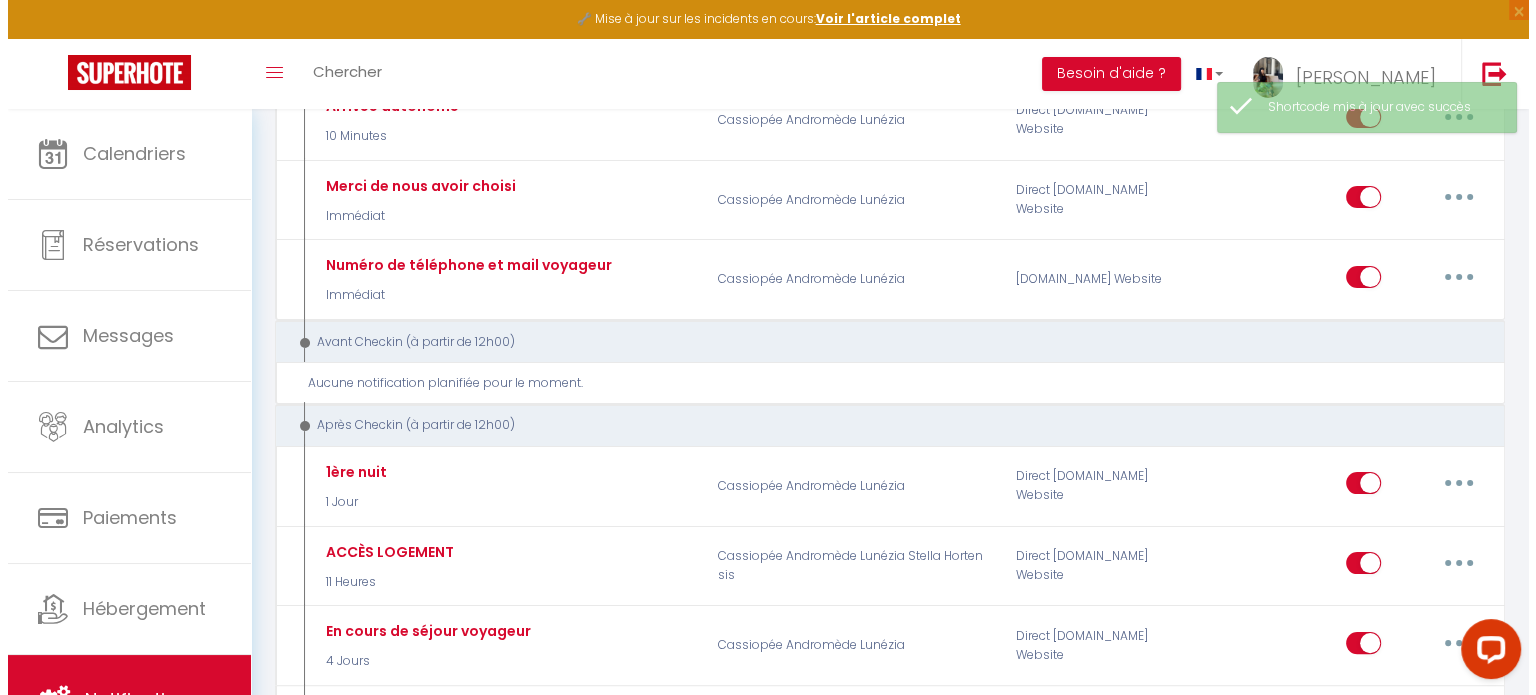scroll, scrollTop: 408, scrollLeft: 0, axis: vertical 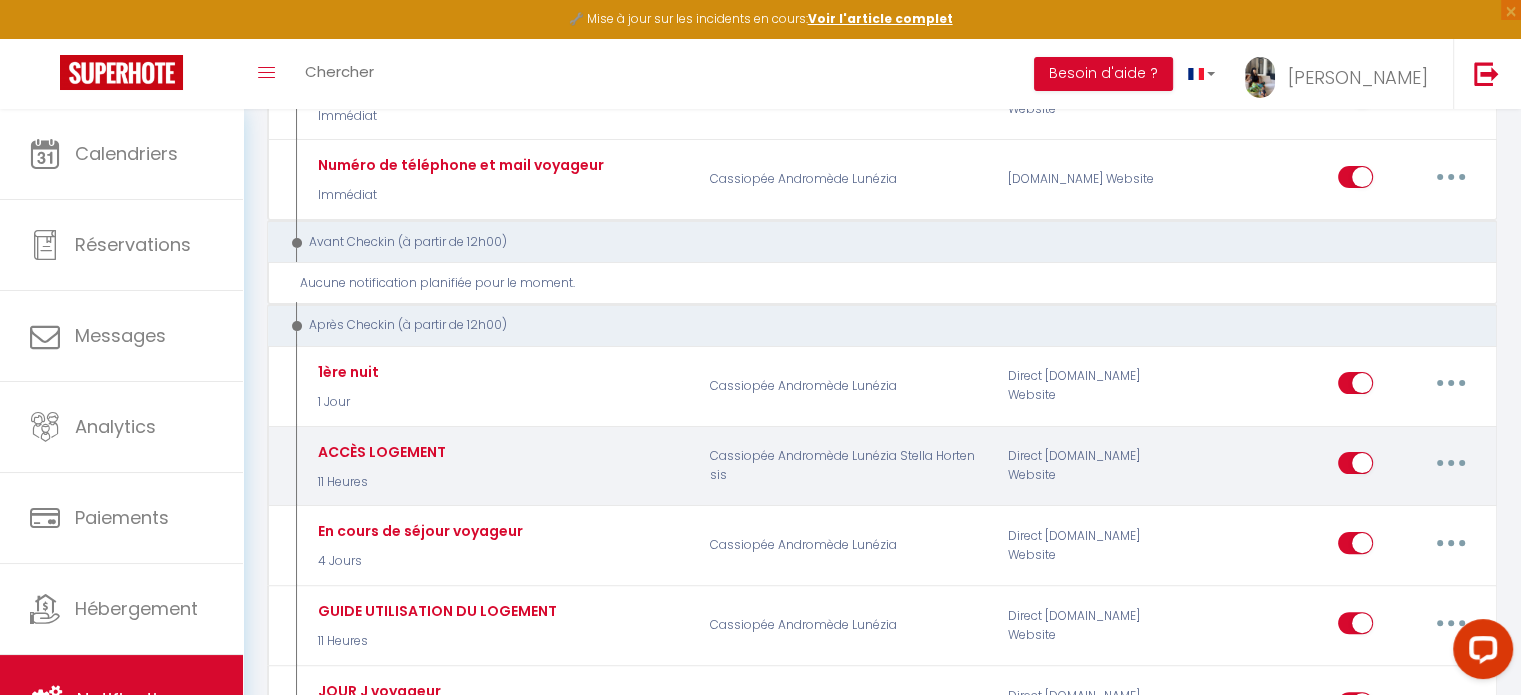 click at bounding box center (1451, 463) 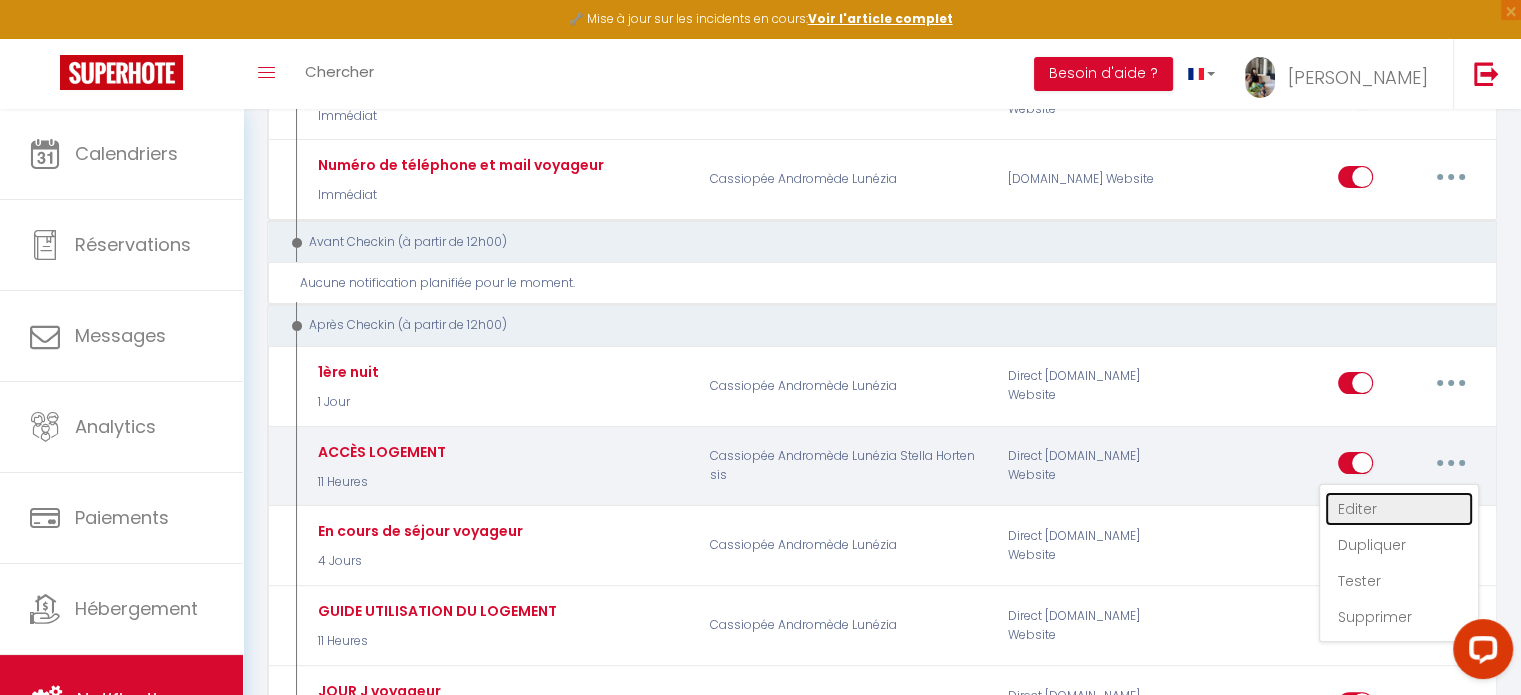 click on "Editer" at bounding box center [1399, 509] 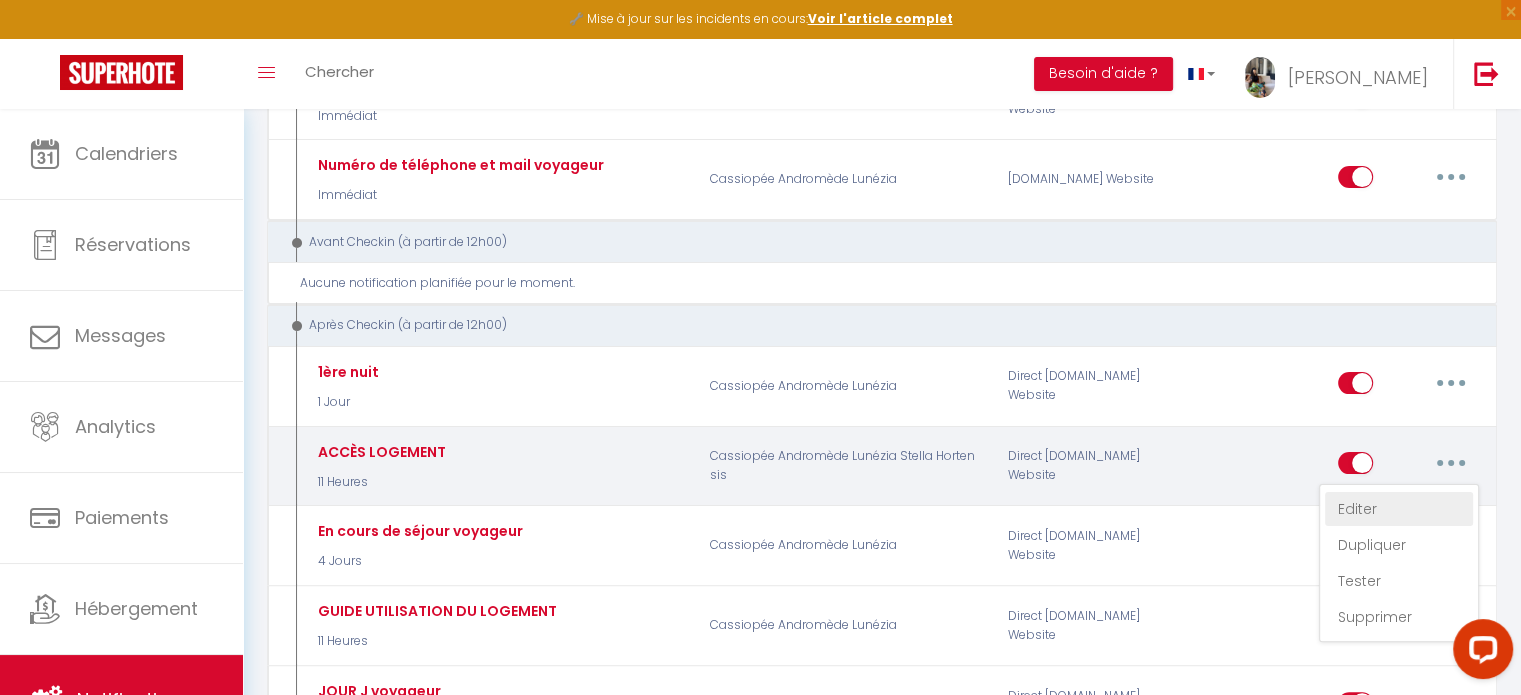 type on "ACCÈS LOGEMENT" 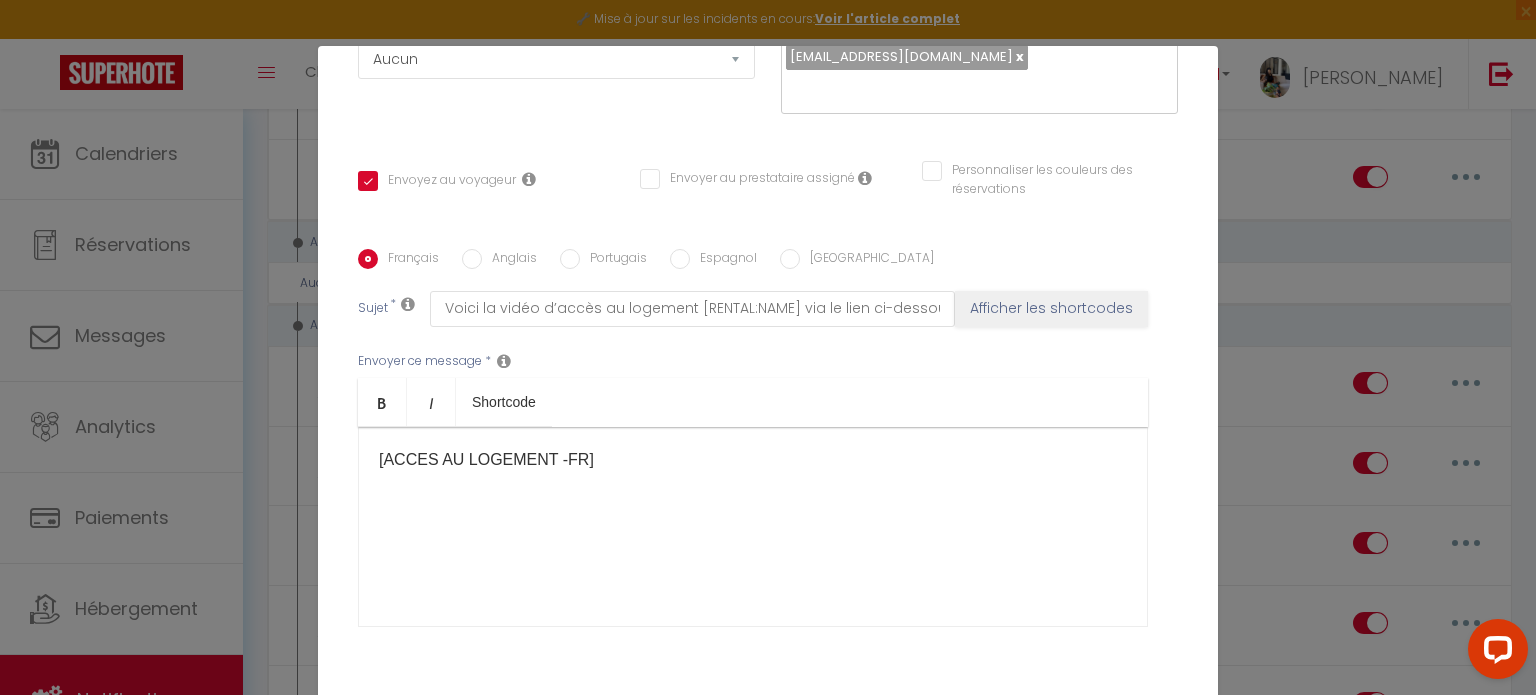 scroll, scrollTop: 396, scrollLeft: 0, axis: vertical 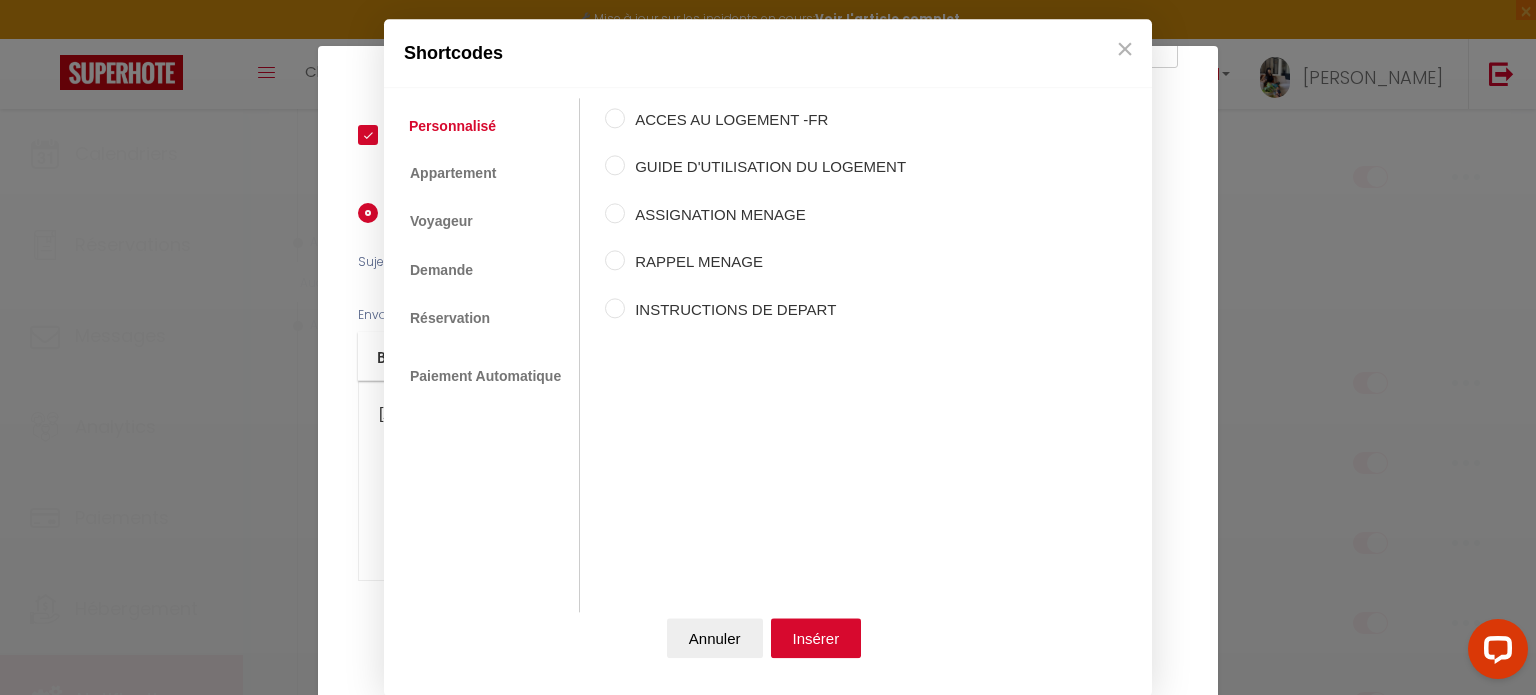 click on "🔧 Mise à jour sur les incidents en cours:  Voir l'article complet   ×     Toggle navigation       Toggle Search     Toggle menubar     Chercher   BUTTON
Besoin d'aide ?
[PERSON_NAME]   Paramètres        Équipe     Résultat de la recherche   Aucun résultat     Calendriers     Réservations     Messages     Analytics      Paiements     Hébergement     Notifications                 Résultat de la recherche   Id   Appart   Voyageur    Checkin   Checkout   Nuits   Pers.   Plateforme   Statut     Résultat de la recherche   Aucun résultat          Notifications
Actions
Nouvelle Notification    Exporter    Importer    Tous les apparts    Cassiopée Andromède Lunézia CLAIR LOGIS Stella Hortensis
Actions
Nouveau shortcode personnalisé    Notifications   SHORTCODES PERSONNALISÉS             Arrivée autonome    10 Minutes" at bounding box center (768, 1542) 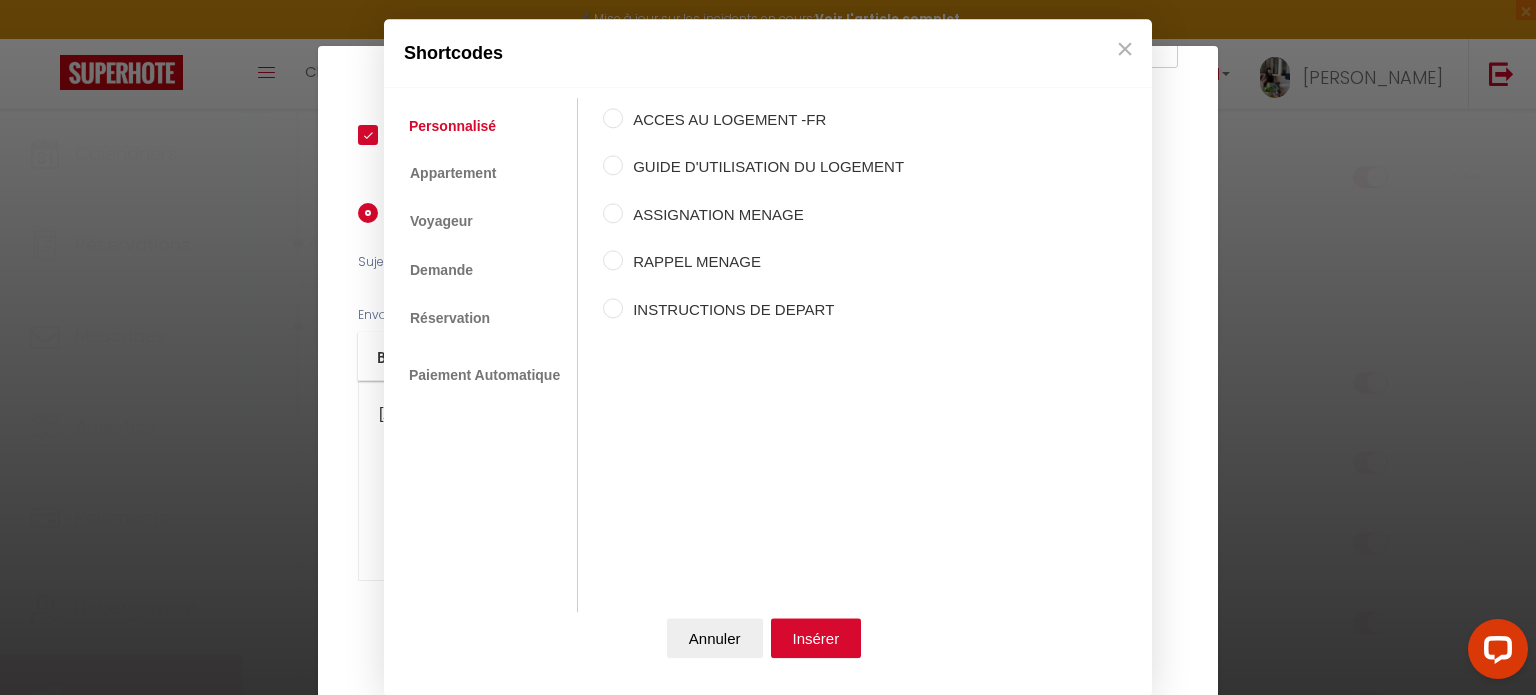 click on "ACCES AU LOGEMENT -FR" at bounding box center [613, 118] 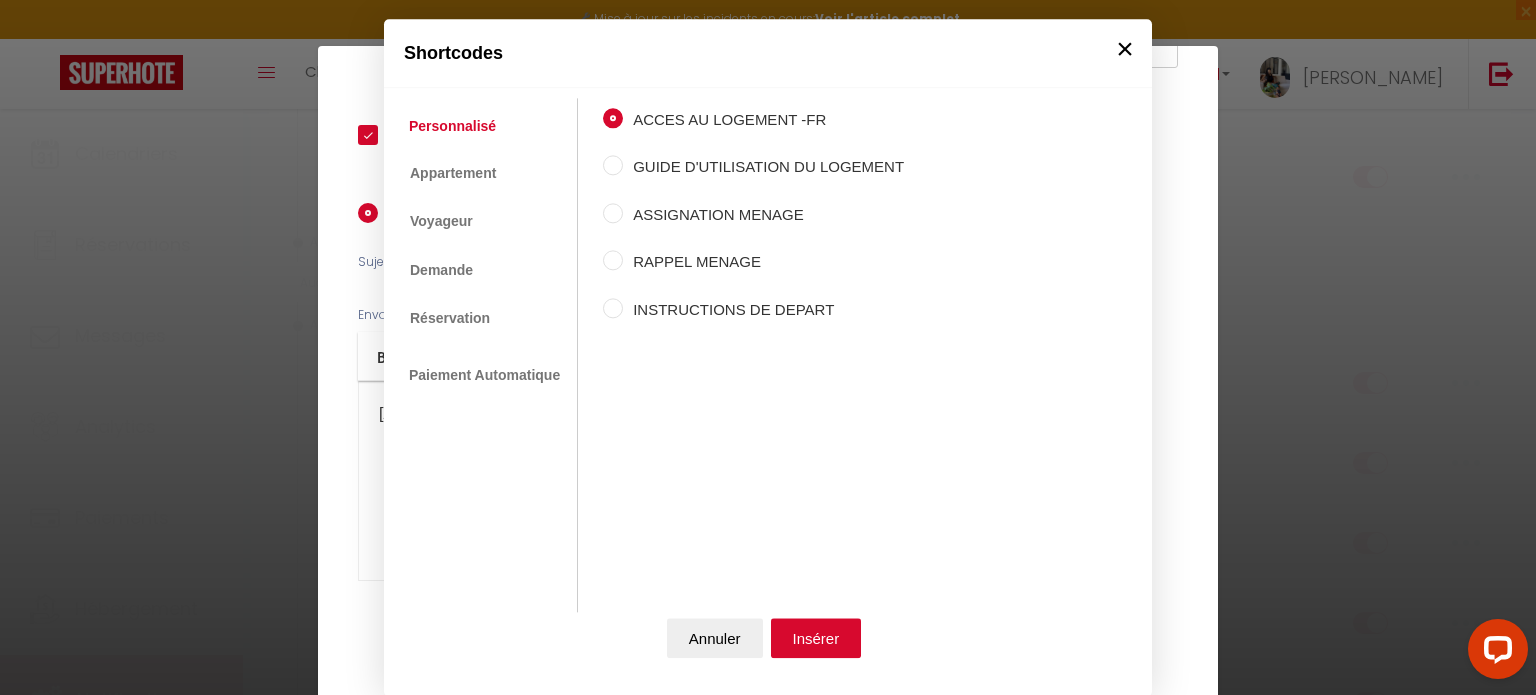 click on "×" at bounding box center [1125, 49] 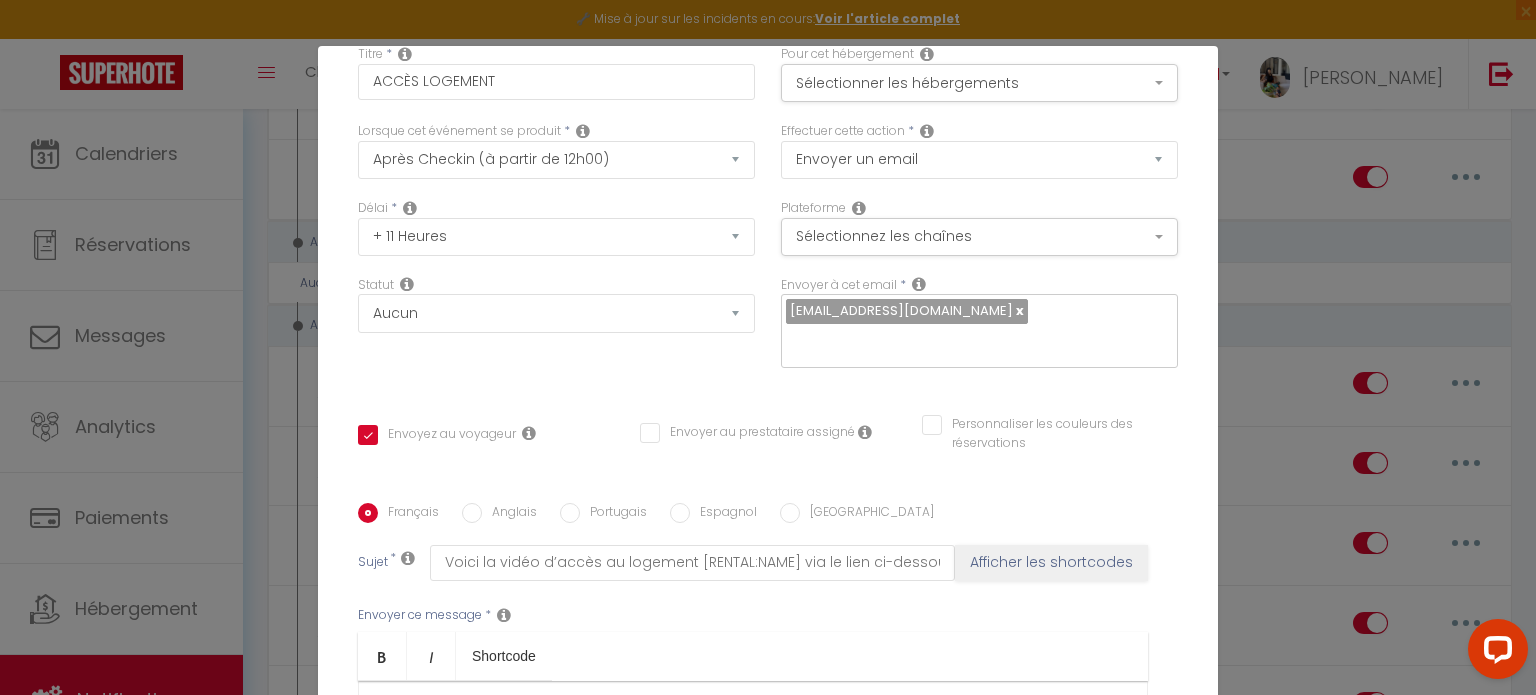 scroll, scrollTop: 0, scrollLeft: 0, axis: both 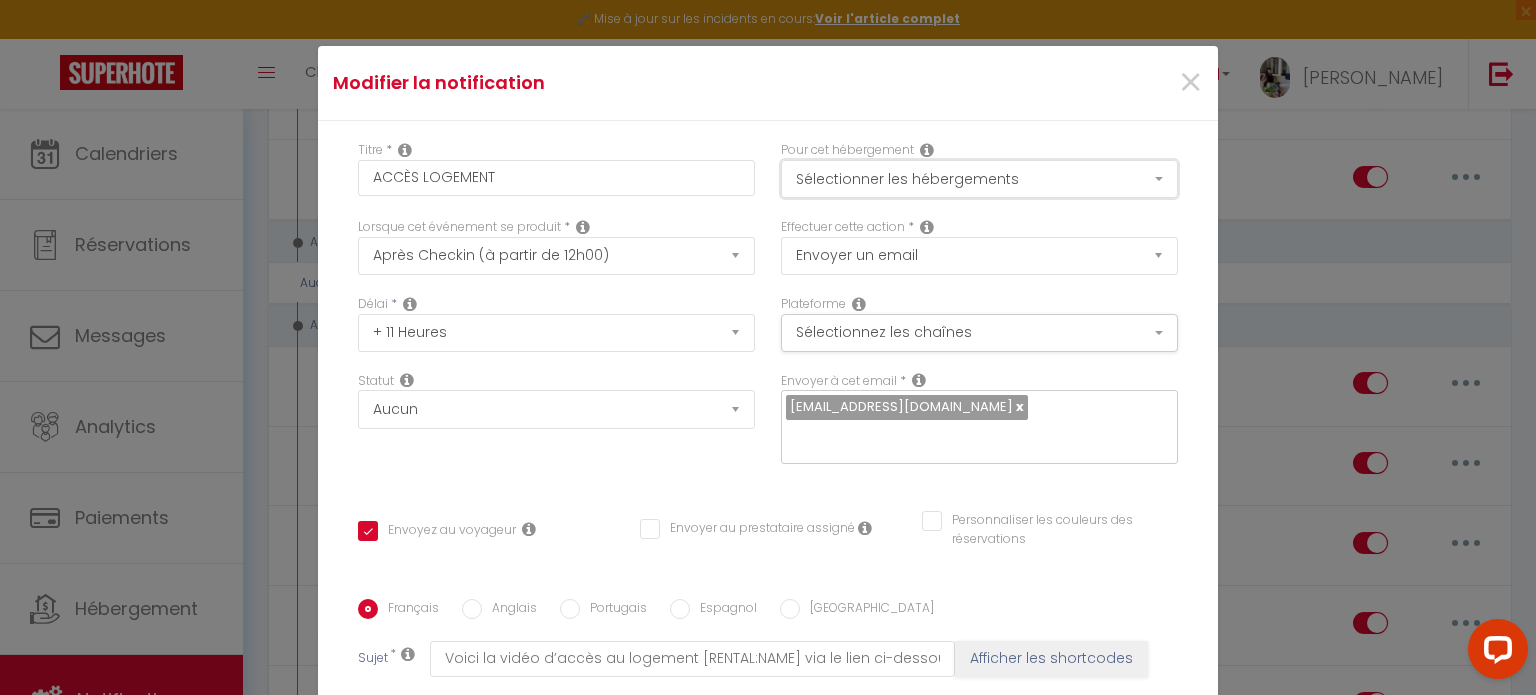 click on "Sélectionner les hébergements" at bounding box center (979, 179) 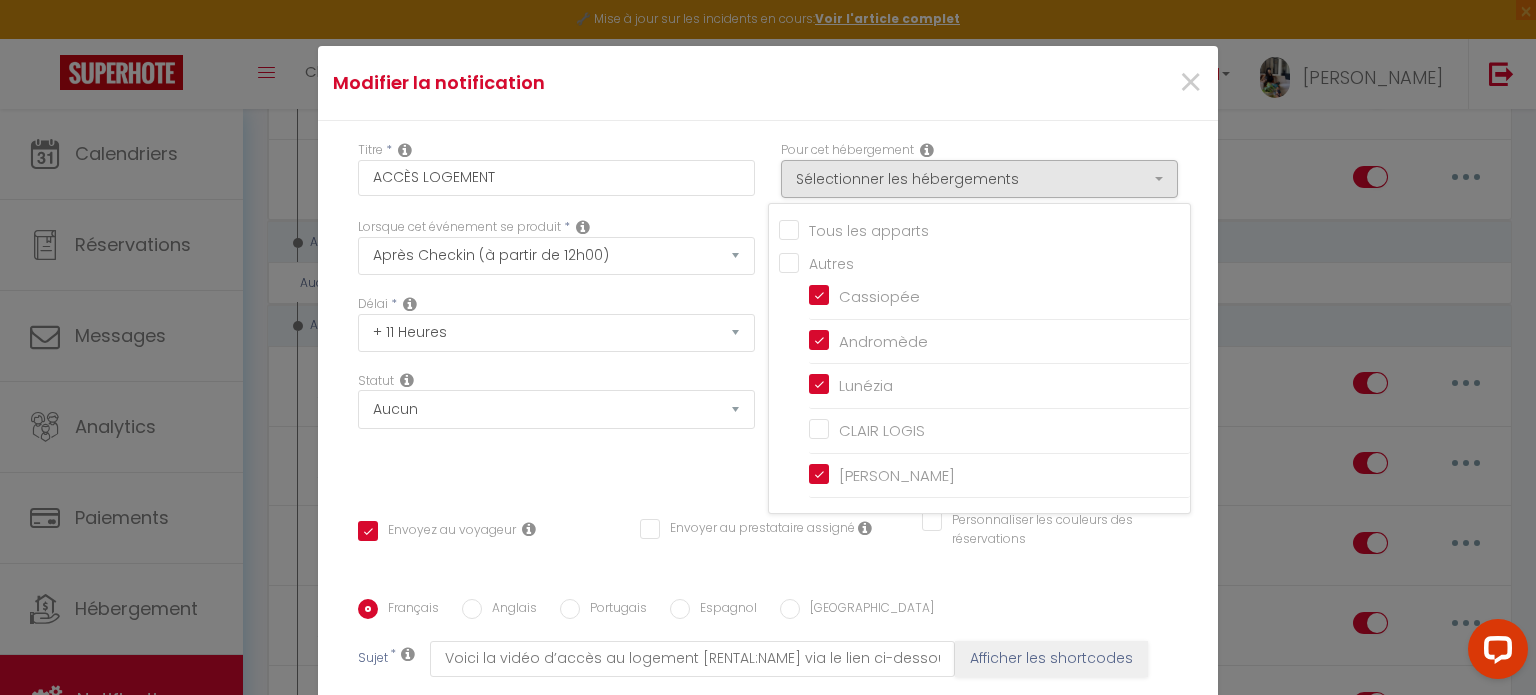 click on "Titre   *     ACCÈS LOGEMENT   Pour cet hébergement
Sélectionner les hébergements
Tous les apparts
Autres
Cassiopée
Andromède
[GEOGRAPHIC_DATA]
CLAIR LOGIS
[PERSON_NAME]
Lorsque cet événement se produit   *      Après la réservation   Avant Checkin (à partir de 12h00)   Après Checkin (à partir de 12h00)   Avant Checkout (à partir de 12h00)   Après Checkout (à partir de 12h00)   Température   Co2   [MEDICAL_DATA] sonore   Après Paiement Lien KO      *" at bounding box center [768, 599] 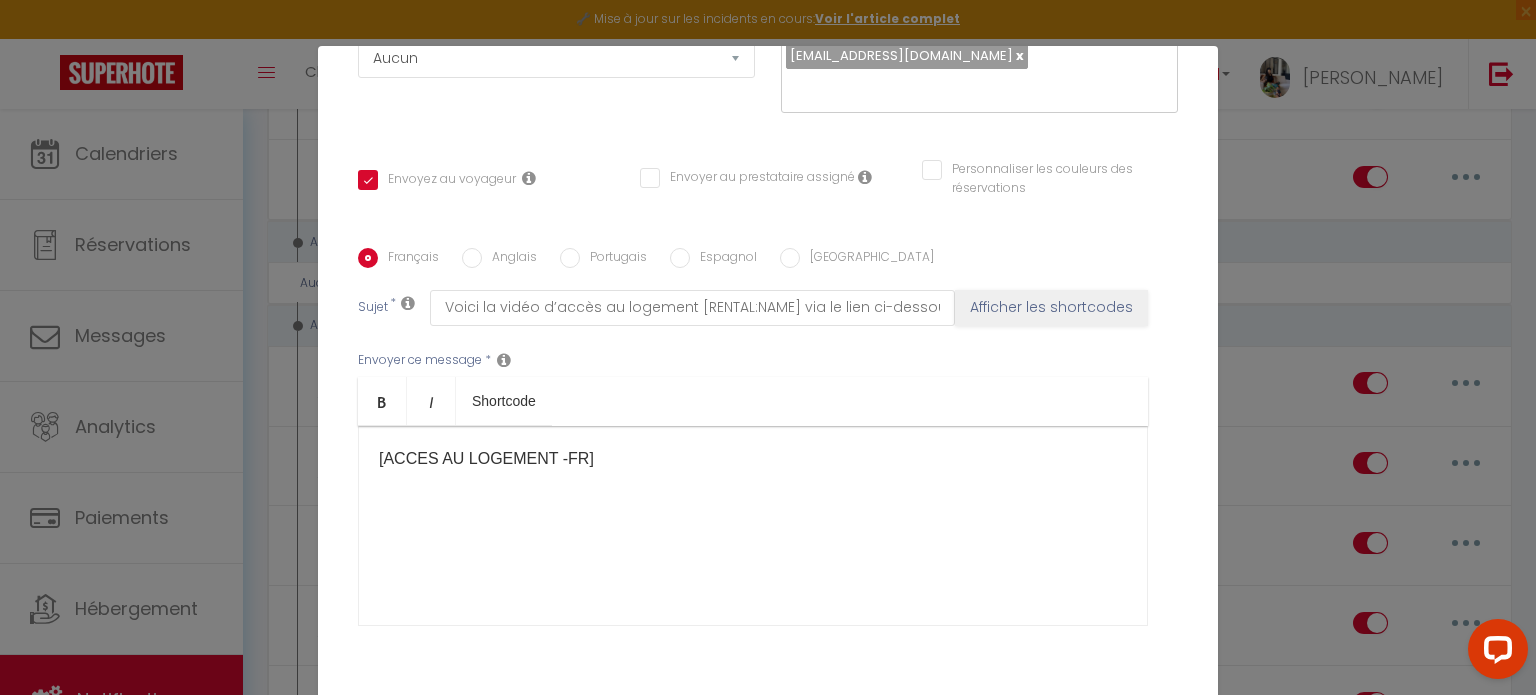scroll, scrollTop: 396, scrollLeft: 0, axis: vertical 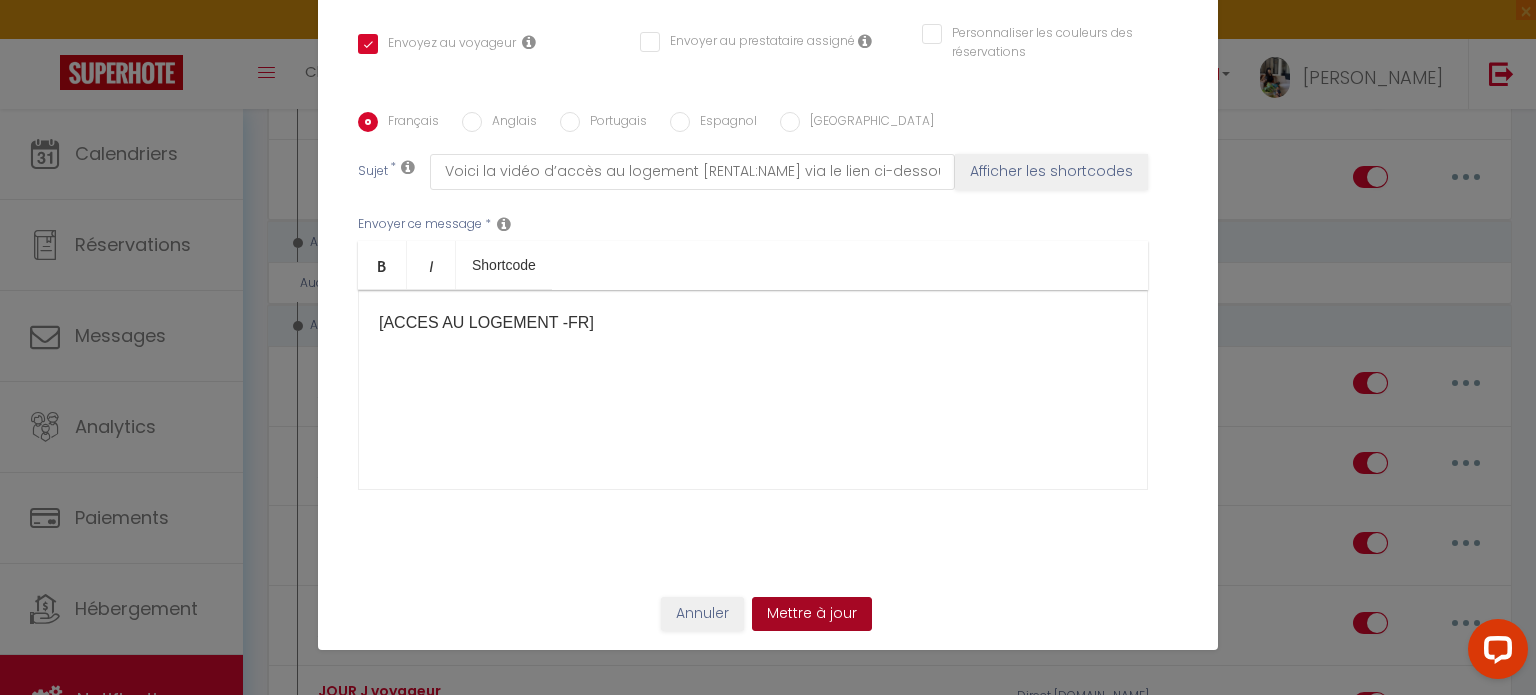 click on "Mettre à jour" at bounding box center (812, 614) 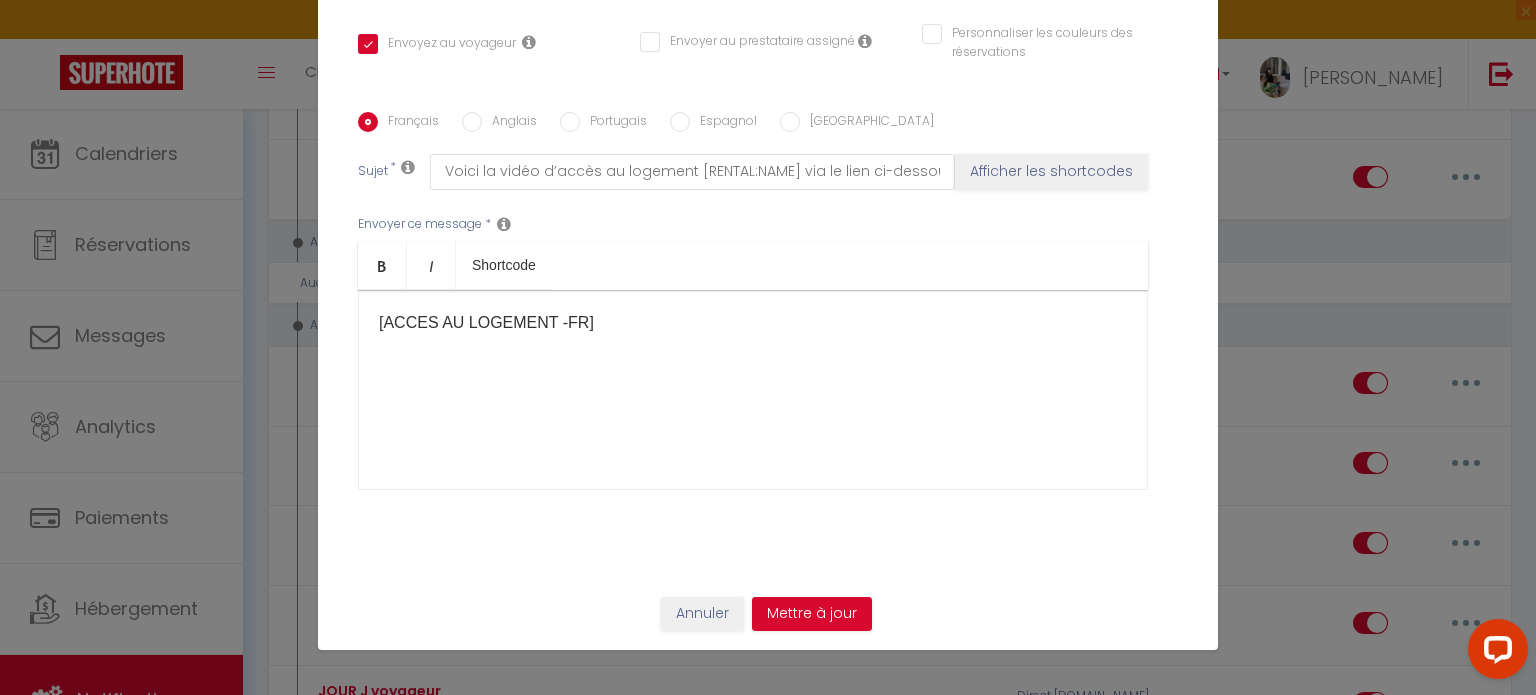 checkbox on "true" 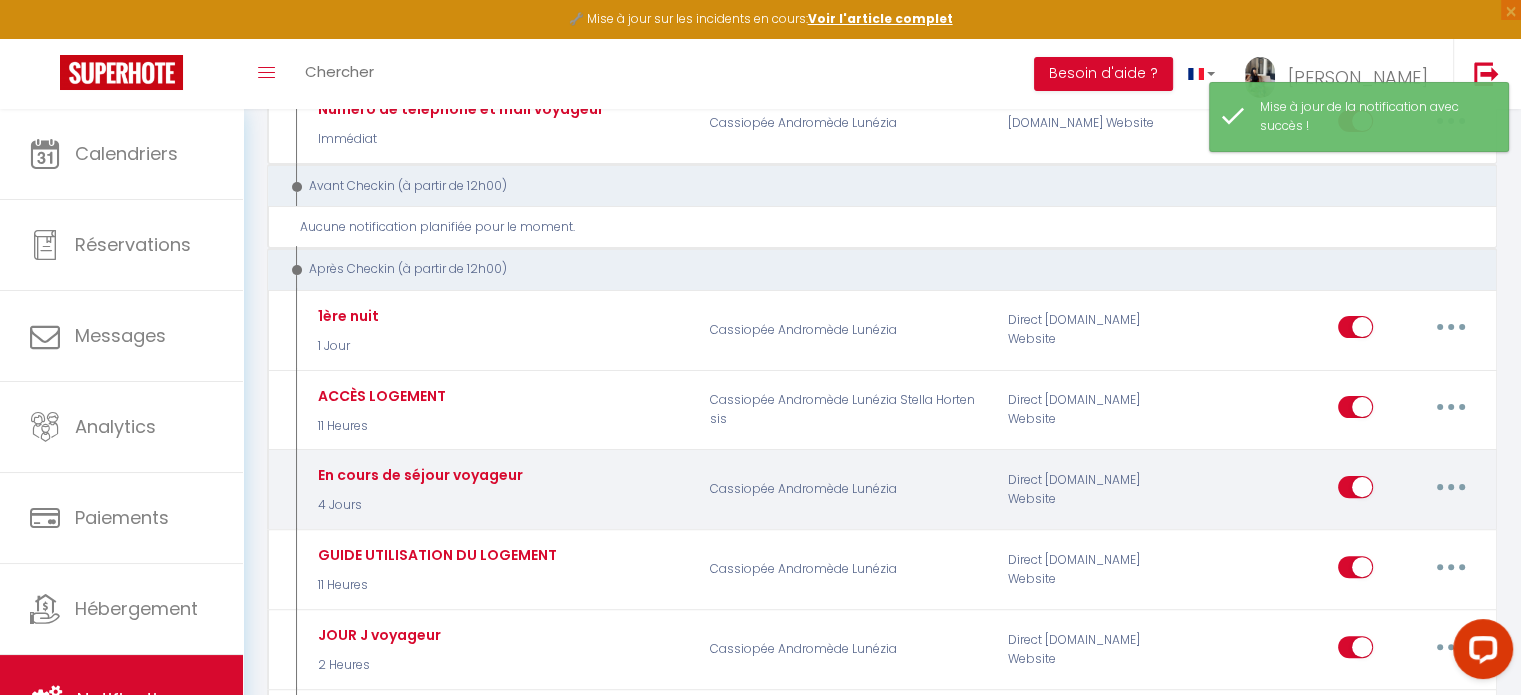 scroll, scrollTop: 508, scrollLeft: 0, axis: vertical 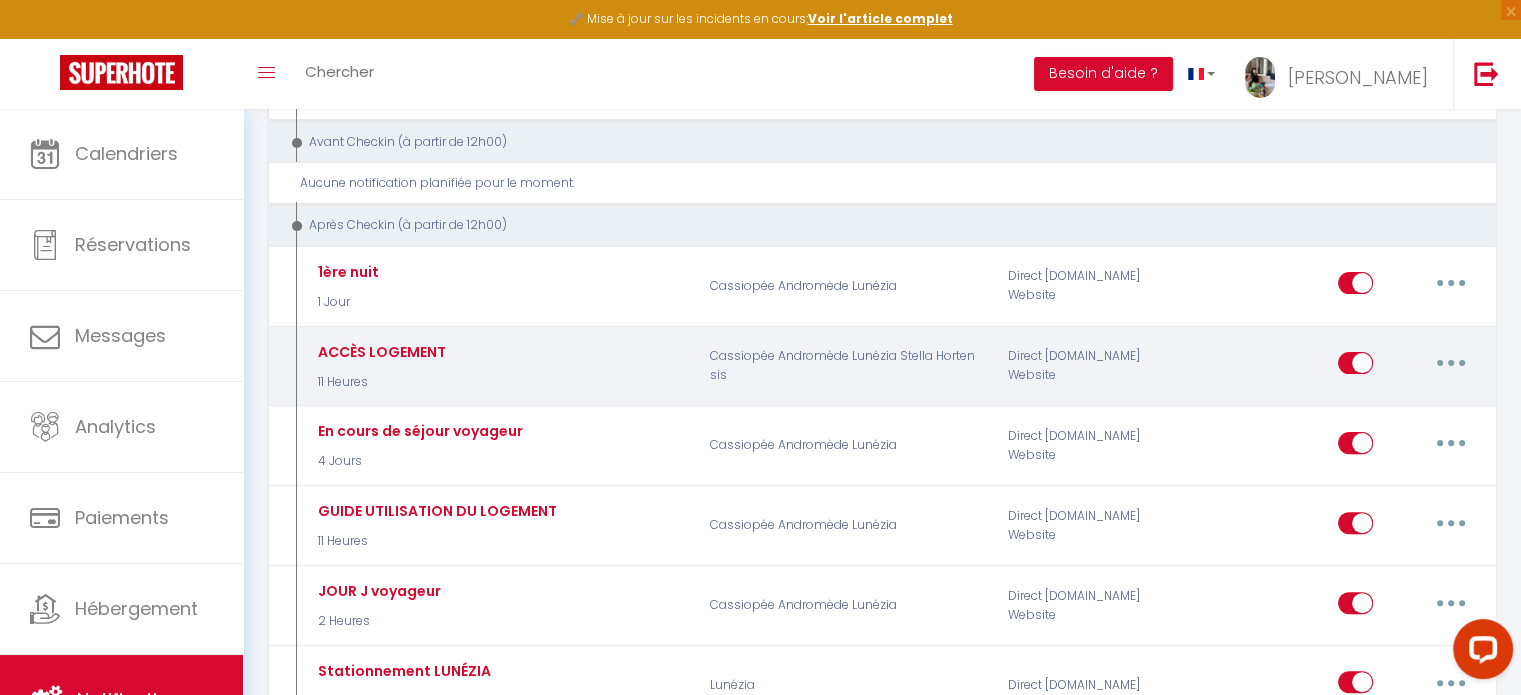 click at bounding box center (1451, 363) 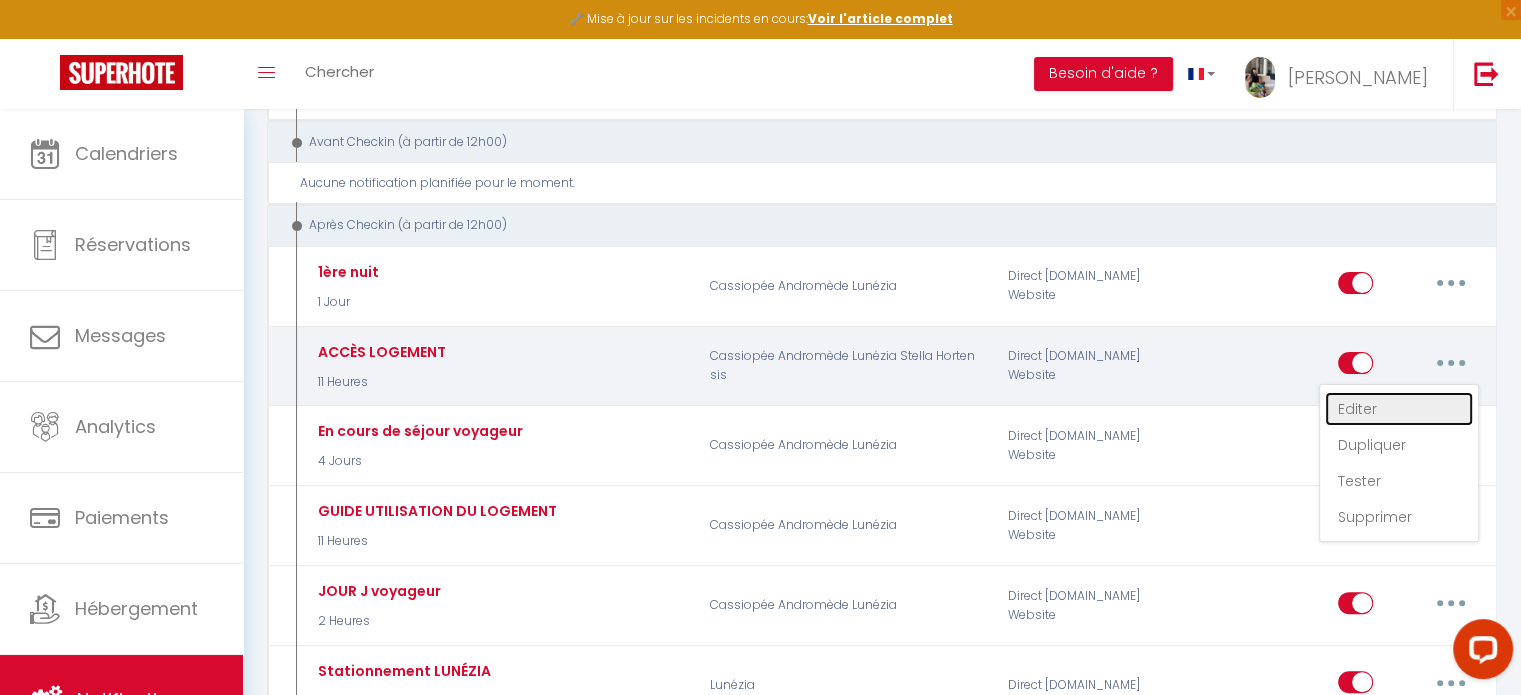 click on "Editer" at bounding box center (1399, 409) 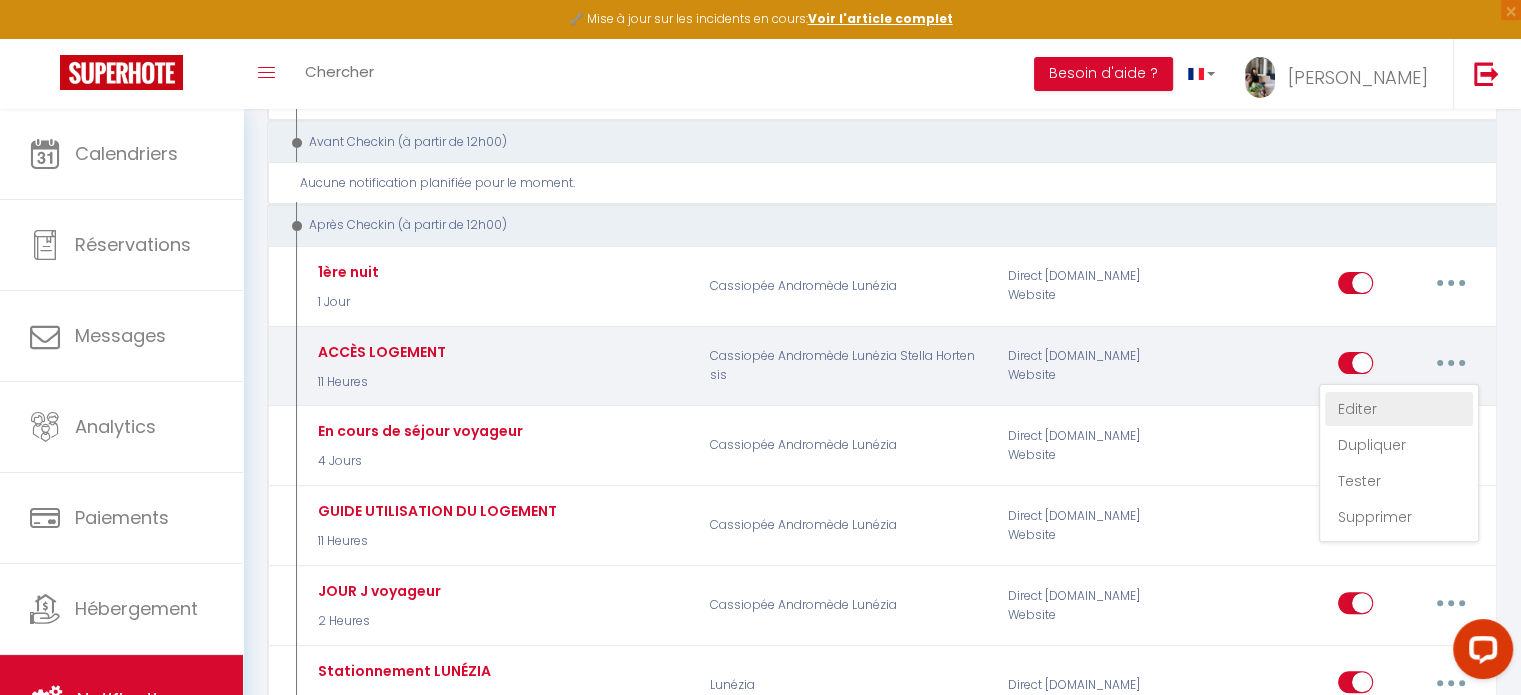 type on "ACCÈS LOGEMENT" 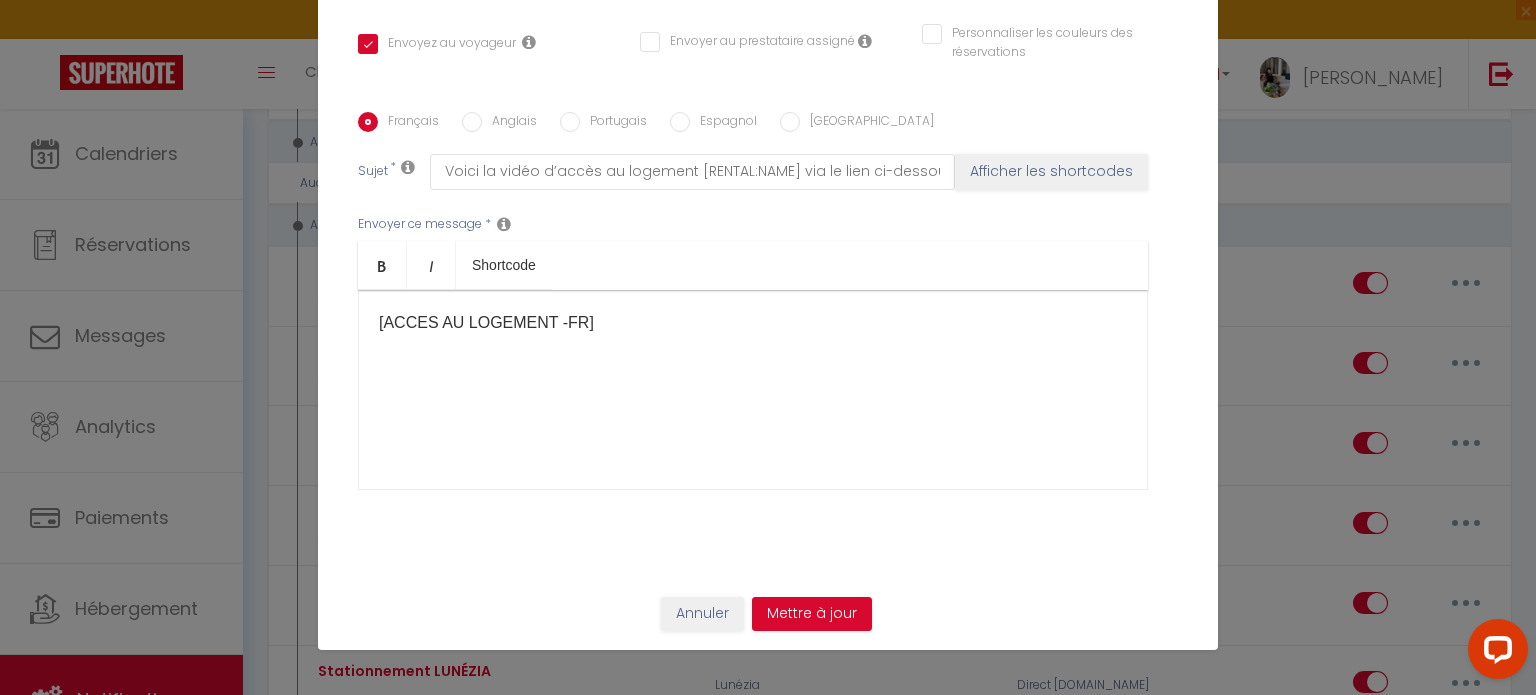 click on "[ACCES AU LOGEMENT -FR]​​" at bounding box center [753, 390] 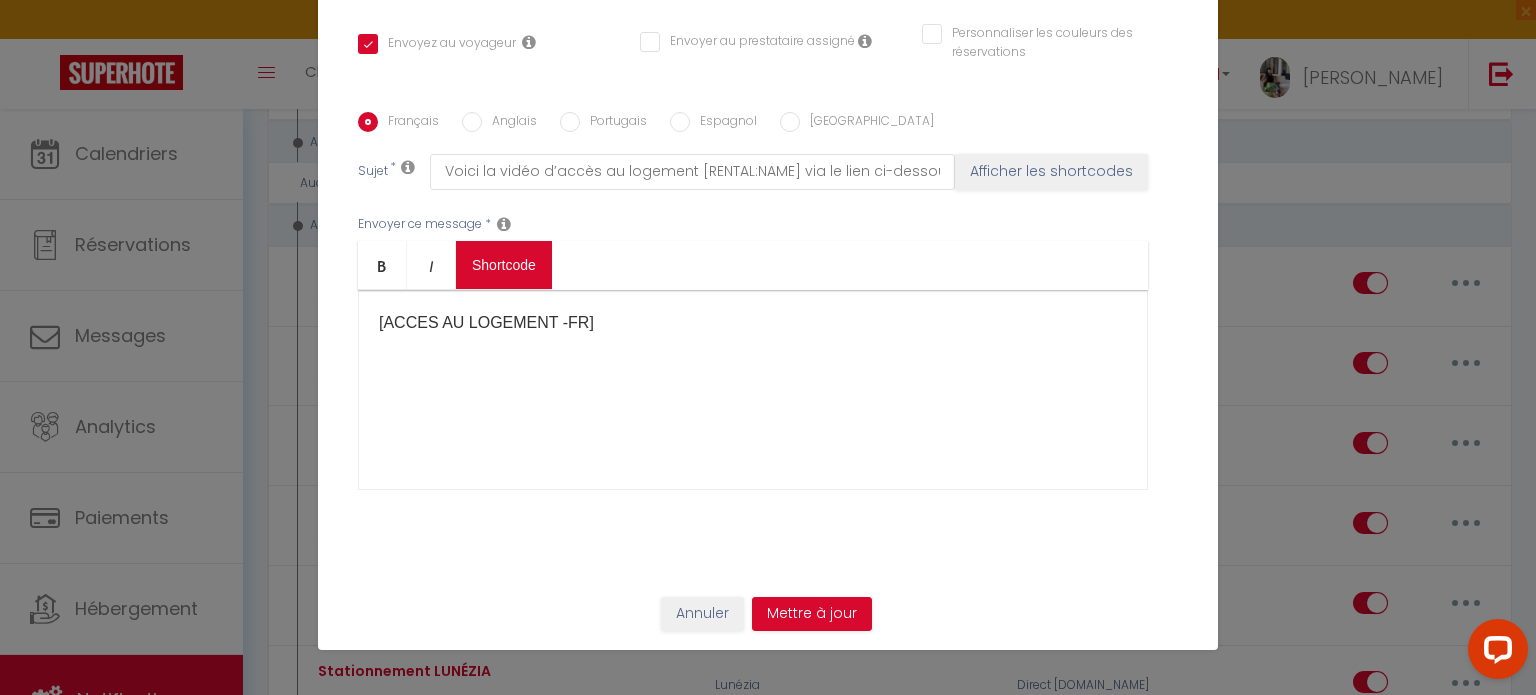 click on "🔧 Mise à jour sur les incidents en cours:  Voir l'article complet   ×     Toggle navigation       Toggle Search     Toggle menubar     Chercher   BUTTON
Besoin d'aide ?
[PERSON_NAME]   Paramètres        Équipe     Résultat de la recherche   Aucun résultat     Calendriers     Réservations     Messages     Analytics      Paiements     Hébergement     Notifications                 Résultat de la recherche   Id   Appart   Voyageur    Checkin   Checkout   Nuits   Pers.   Plateforme   Statut     Résultat de la recherche   Aucun résultat          Notifications
Actions
Nouvelle Notification    Exporter    Importer    Tous les apparts    Cassiopée Andromède Lunézia CLAIR LOGIS Stella Hortensis
Actions
Nouveau shortcode personnalisé    Notifications   SHORTCODES PERSONNALISÉS             Arrivée autonome    10 Minutes" at bounding box center [768, 1442] 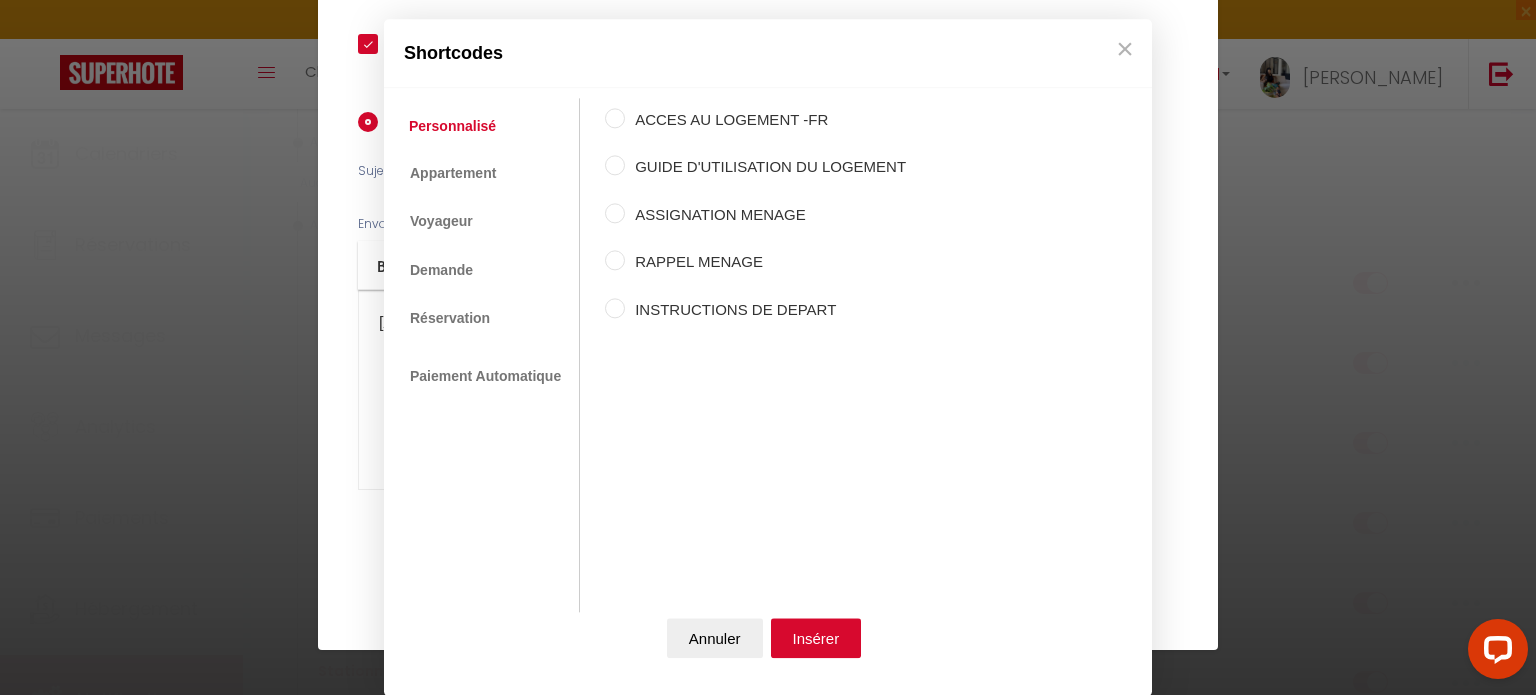 click on "ACCES AU LOGEMENT -FR" at bounding box center [765, 120] 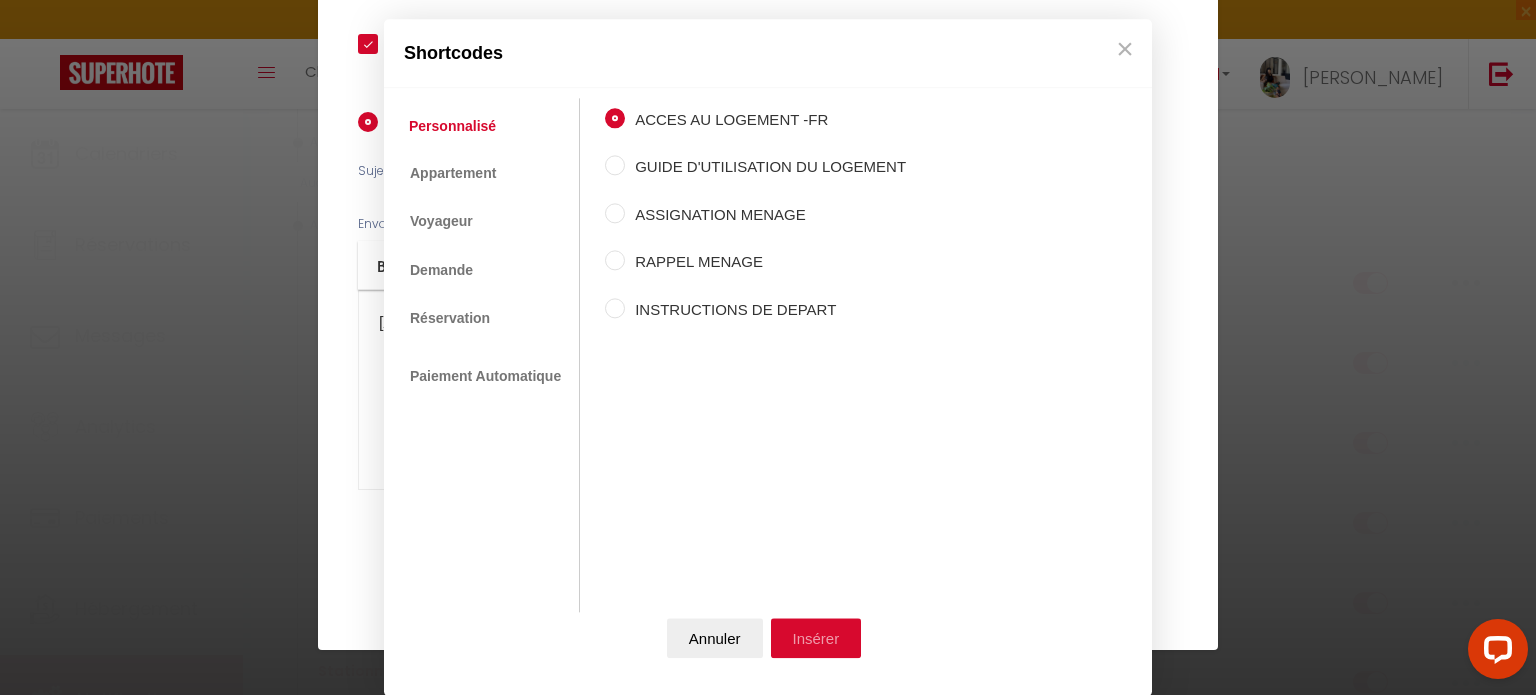 click on "Insérer" at bounding box center [816, 638] 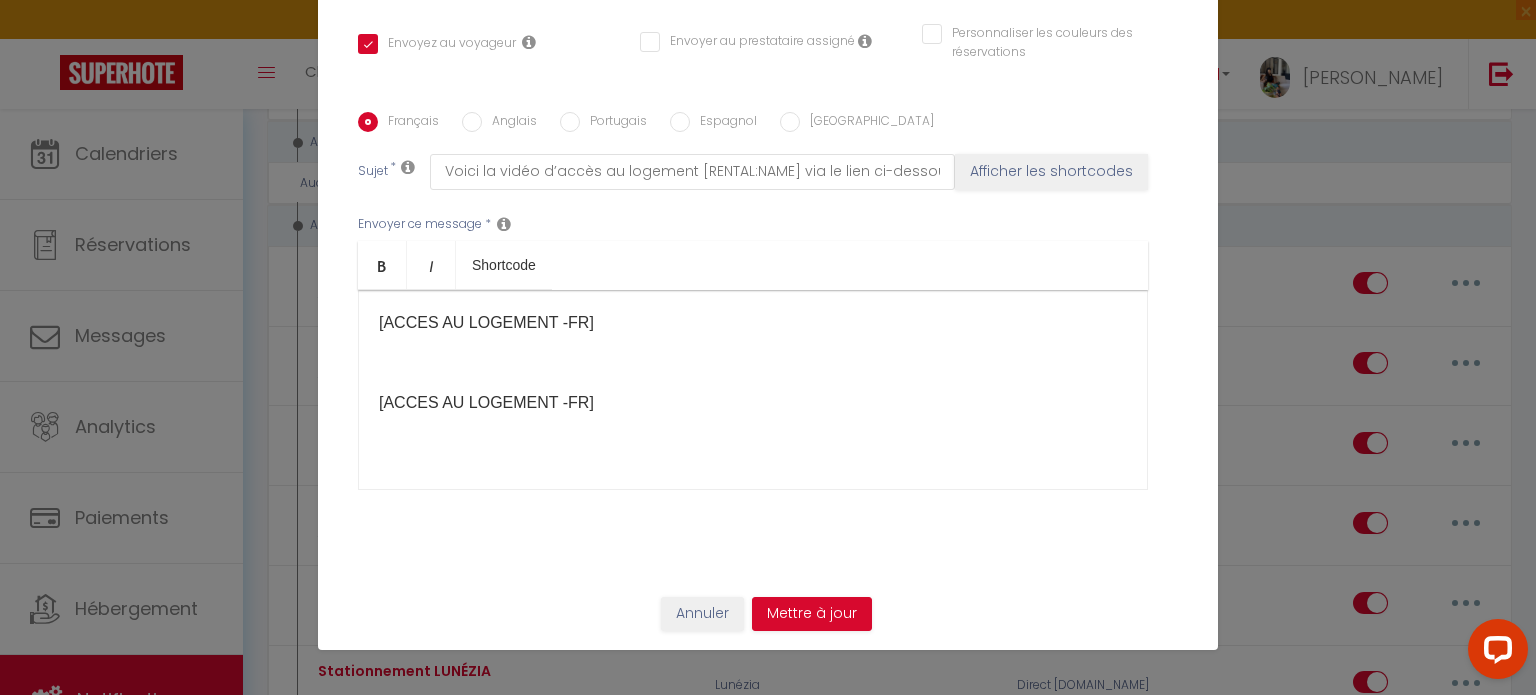 click on "Titre   *     ACCÈS LOGEMENT   Pour cet hébergement
Sélectionner les hébergements
Tous les apparts
Autres
Cassiopée
Andromède
[GEOGRAPHIC_DATA]
CLAIR LOGIS
[PERSON_NAME]
Lorsque cet événement se produit   *      Après la réservation   Avant Checkin (à partir de 12h00)   Après Checkin (à partir de 12h00)   Avant Checkout (à partir de 12h00)   Après Checkout (à partir de 12h00)   Température   Co2   [MEDICAL_DATA] sonore   Après Paiement Lien KO      *" at bounding box center [768, 112] 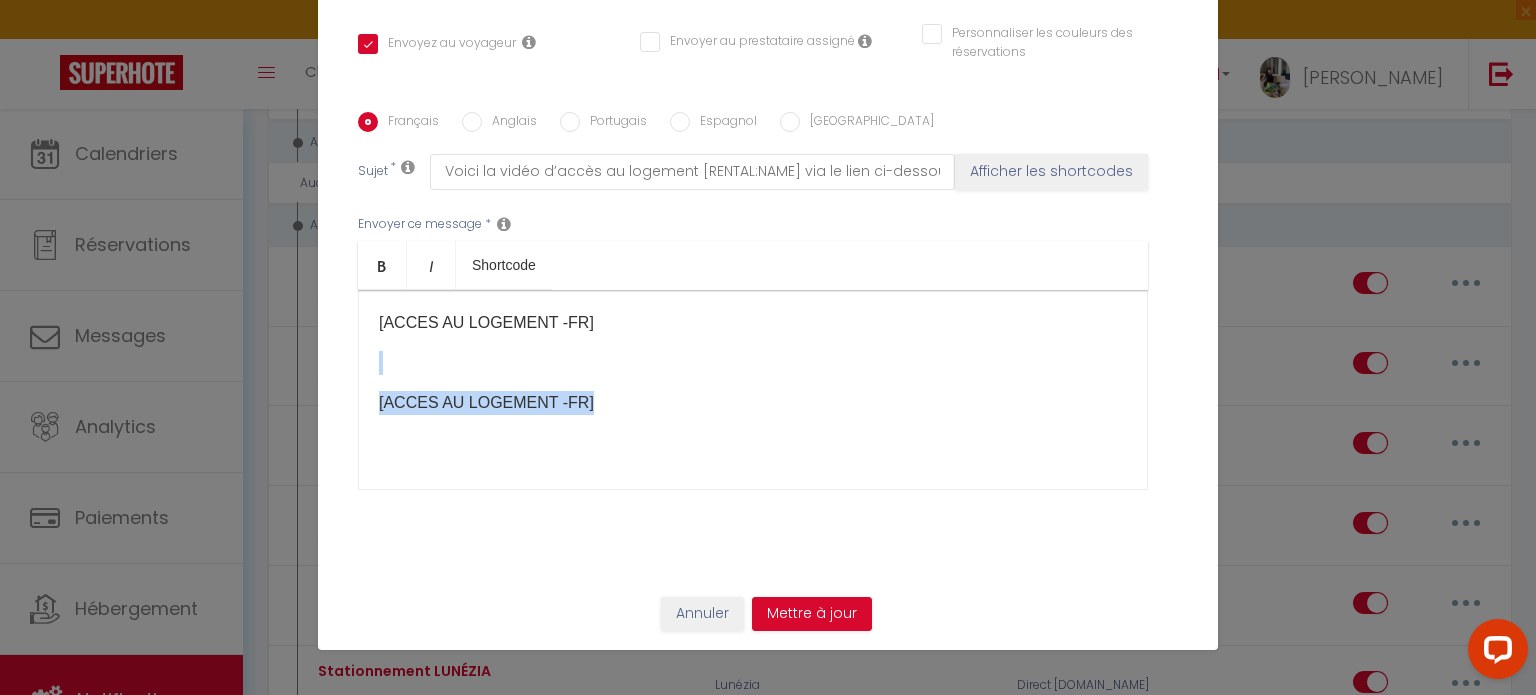 drag, startPoint x: 377, startPoint y: 369, endPoint x: 628, endPoint y: 409, distance: 254.16727 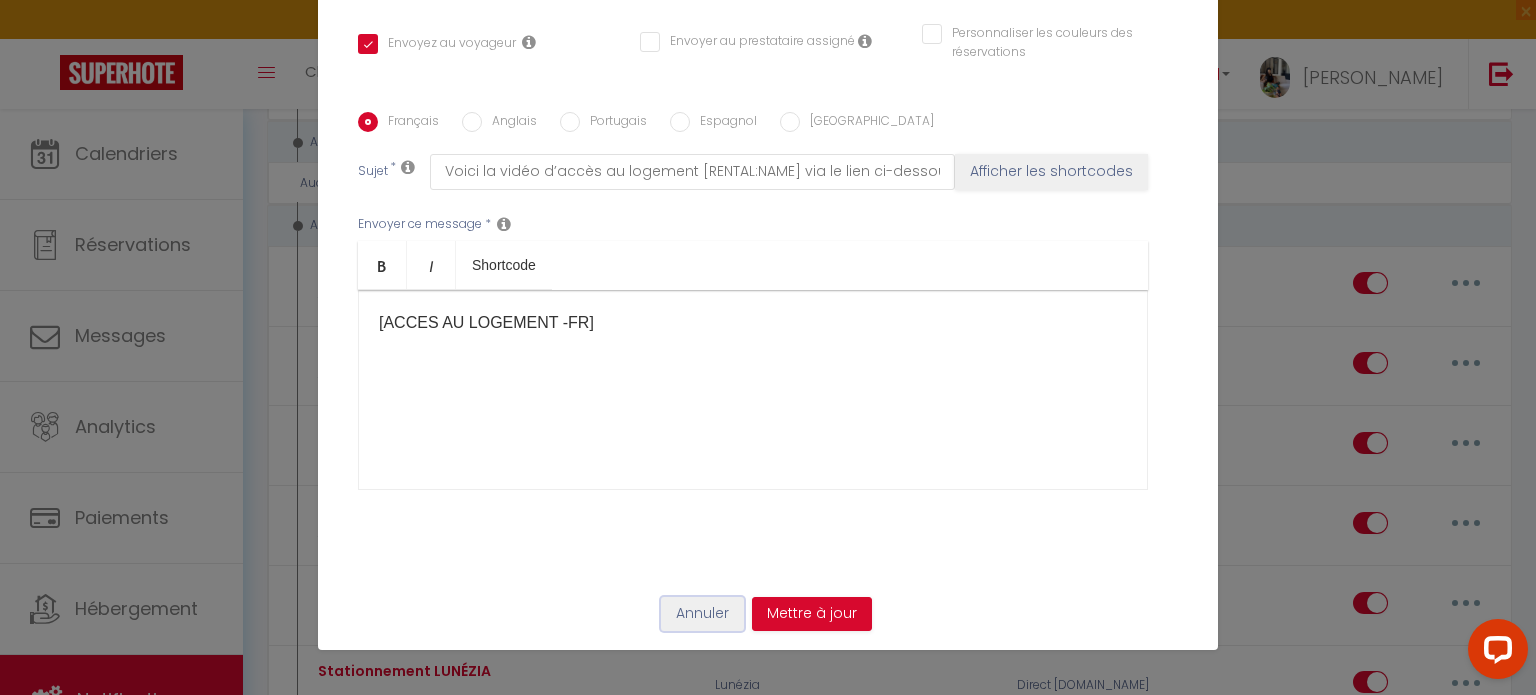click on "Annuler" at bounding box center [702, 614] 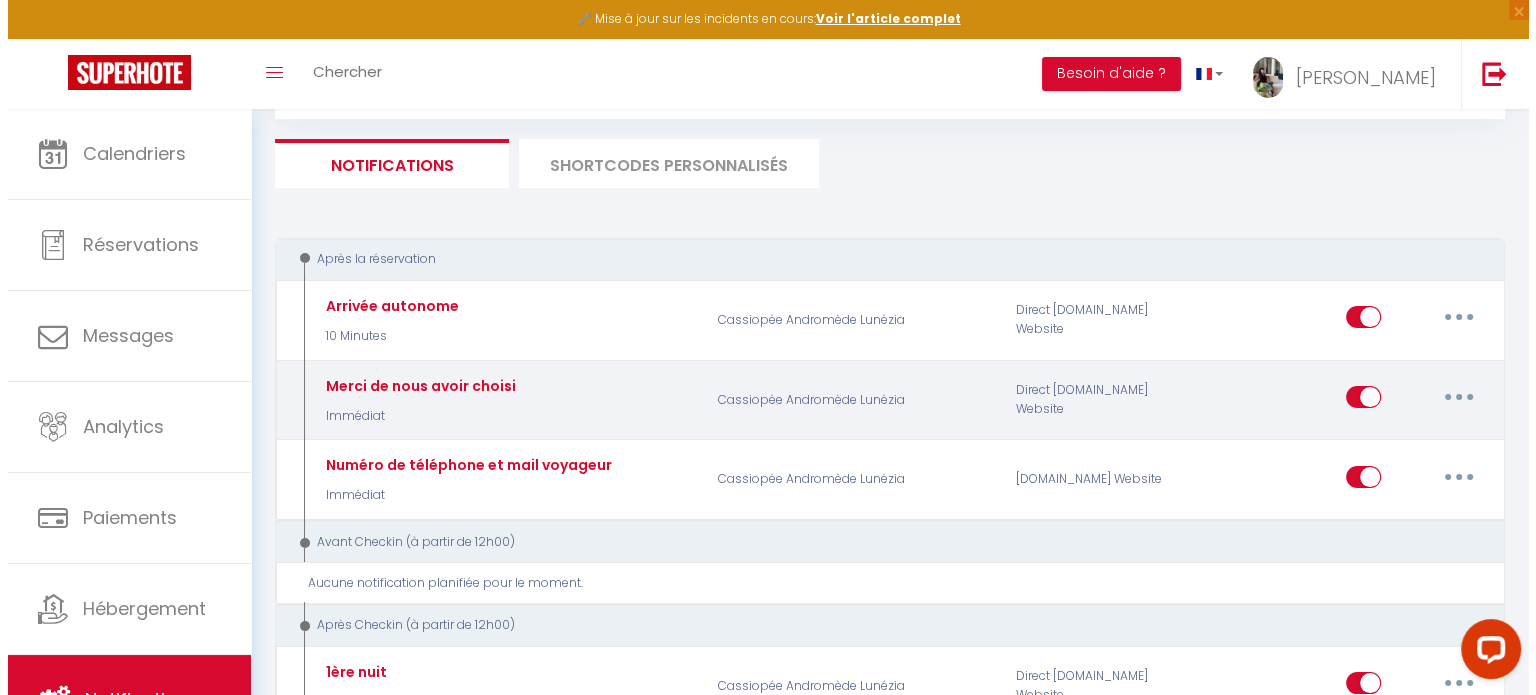 scroll, scrollTop: 8, scrollLeft: 0, axis: vertical 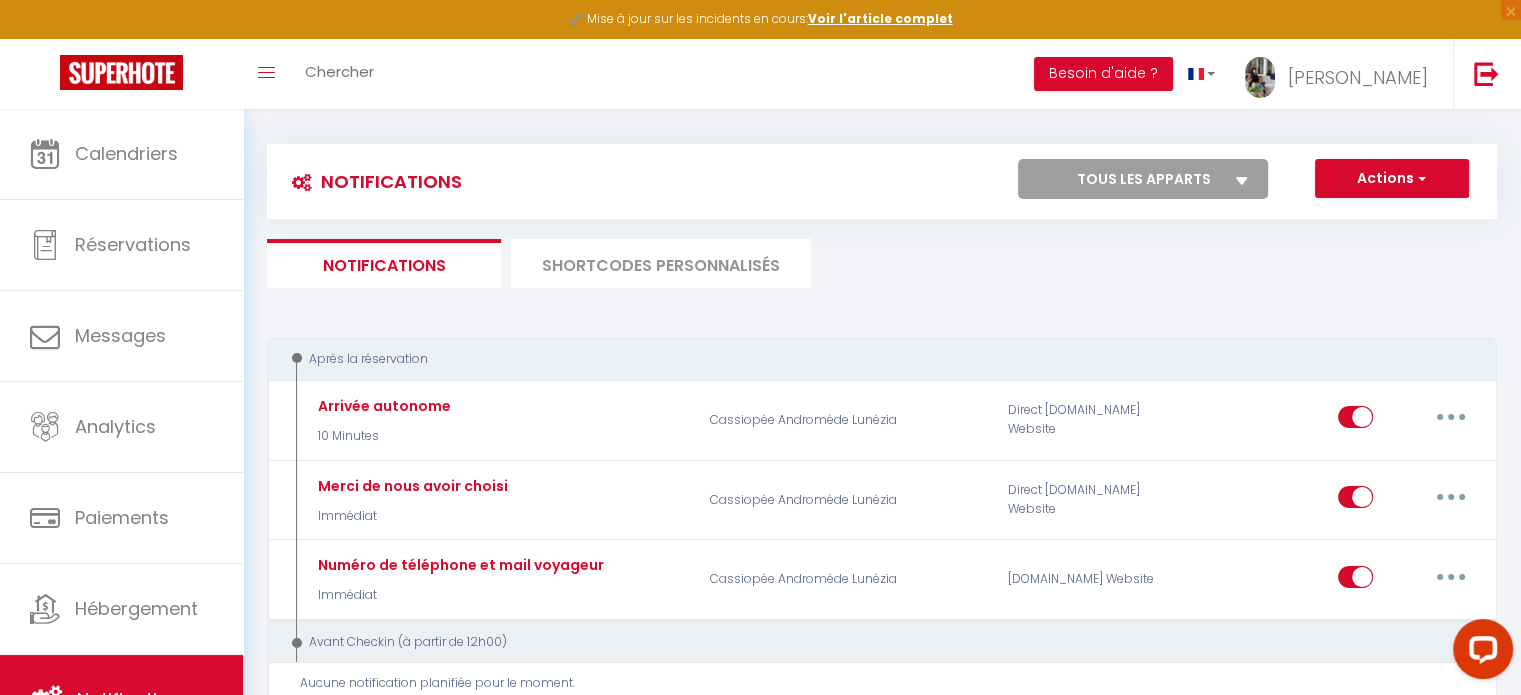 click on "SHORTCODES PERSONNALISÉS" at bounding box center [661, 263] 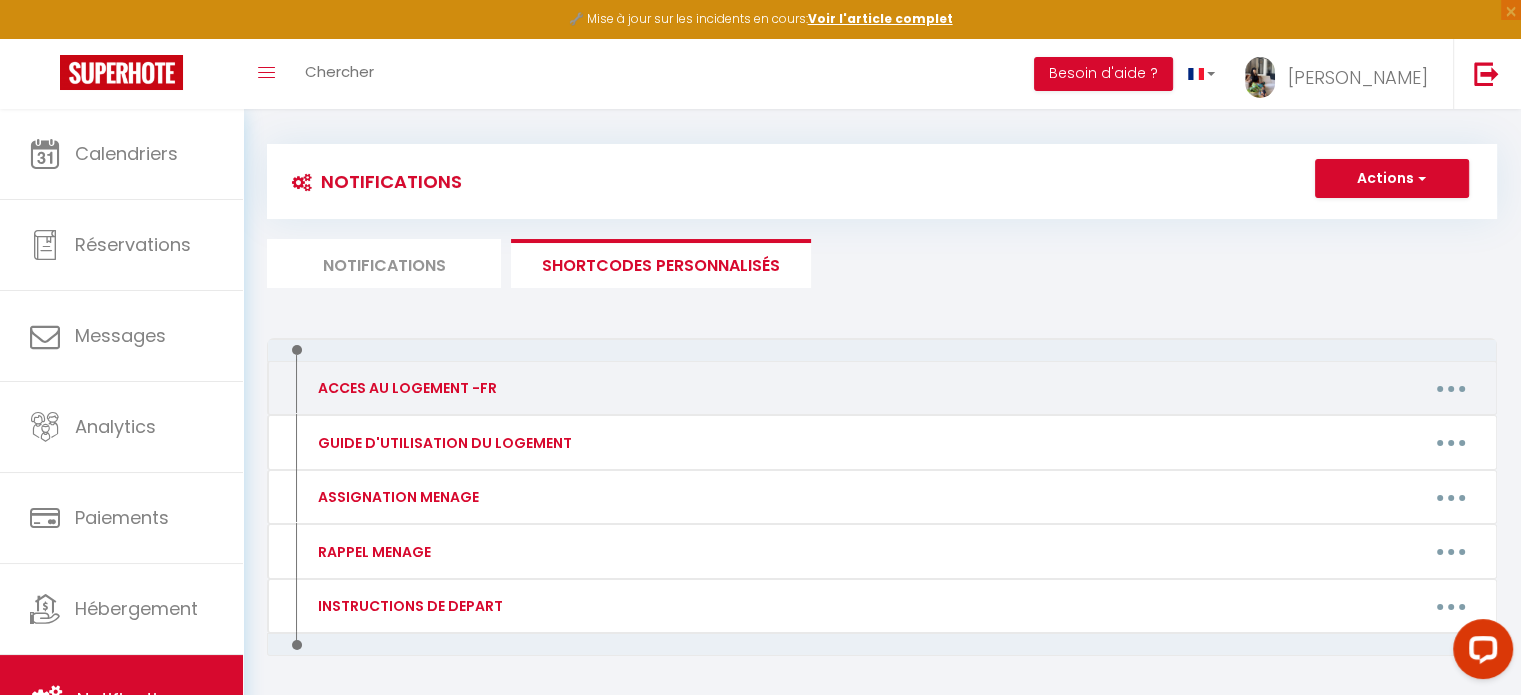 click at bounding box center (1451, 388) 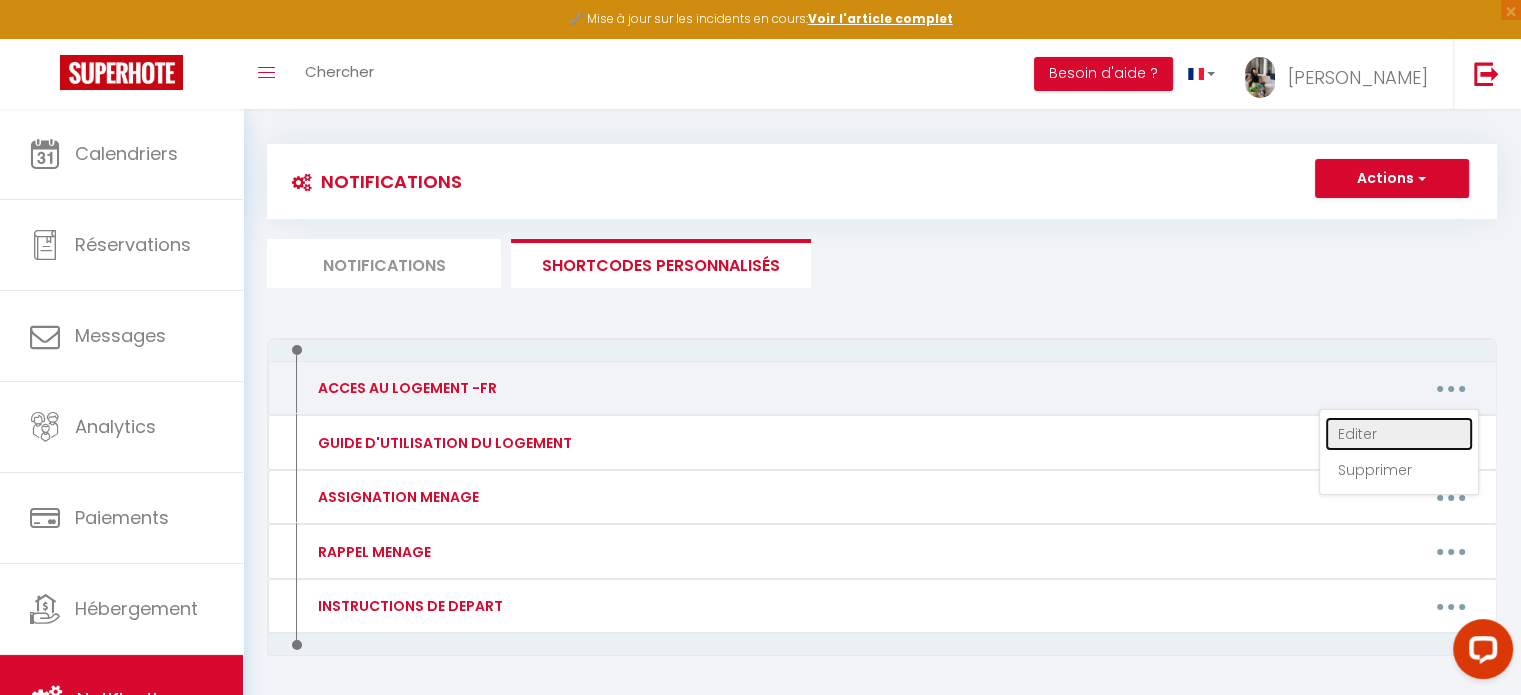 click on "Editer" at bounding box center (1399, 434) 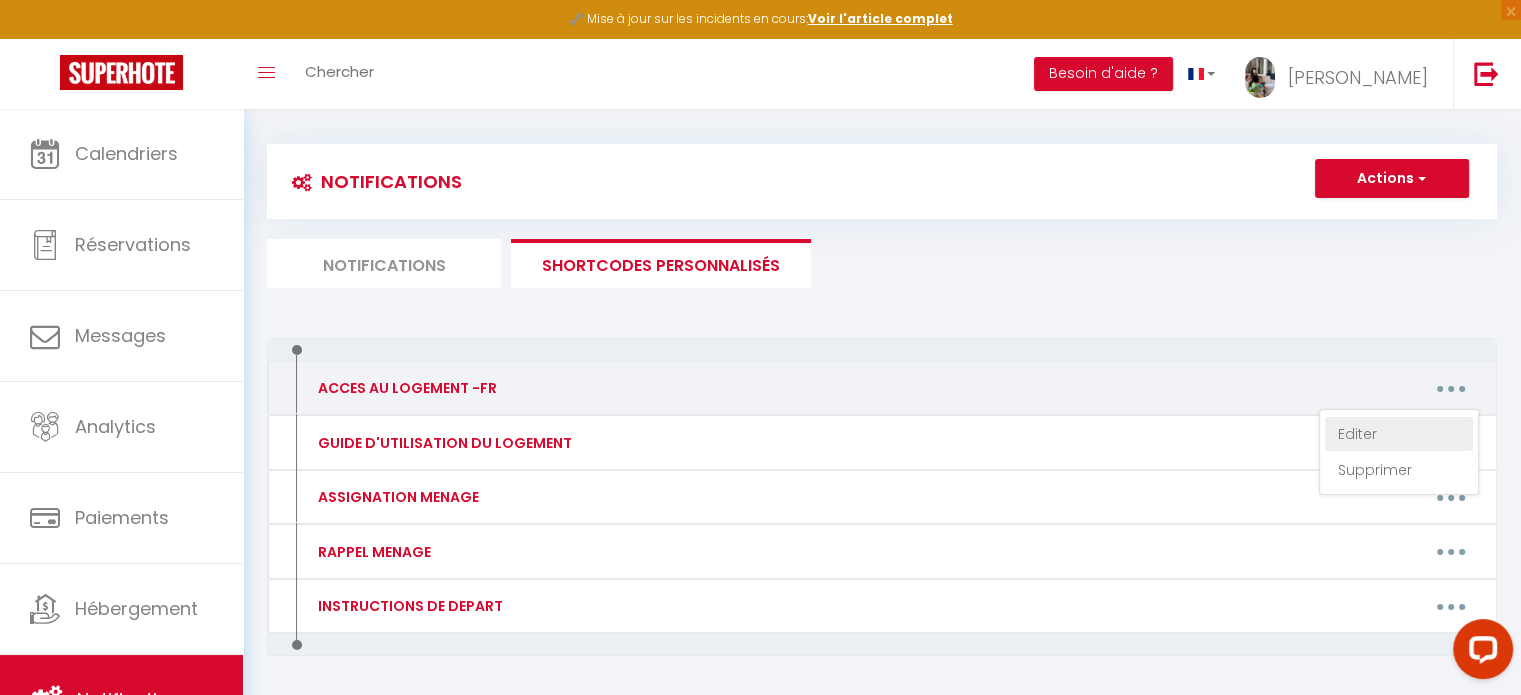 type on "ACCES AU LOGEMENT -FR" 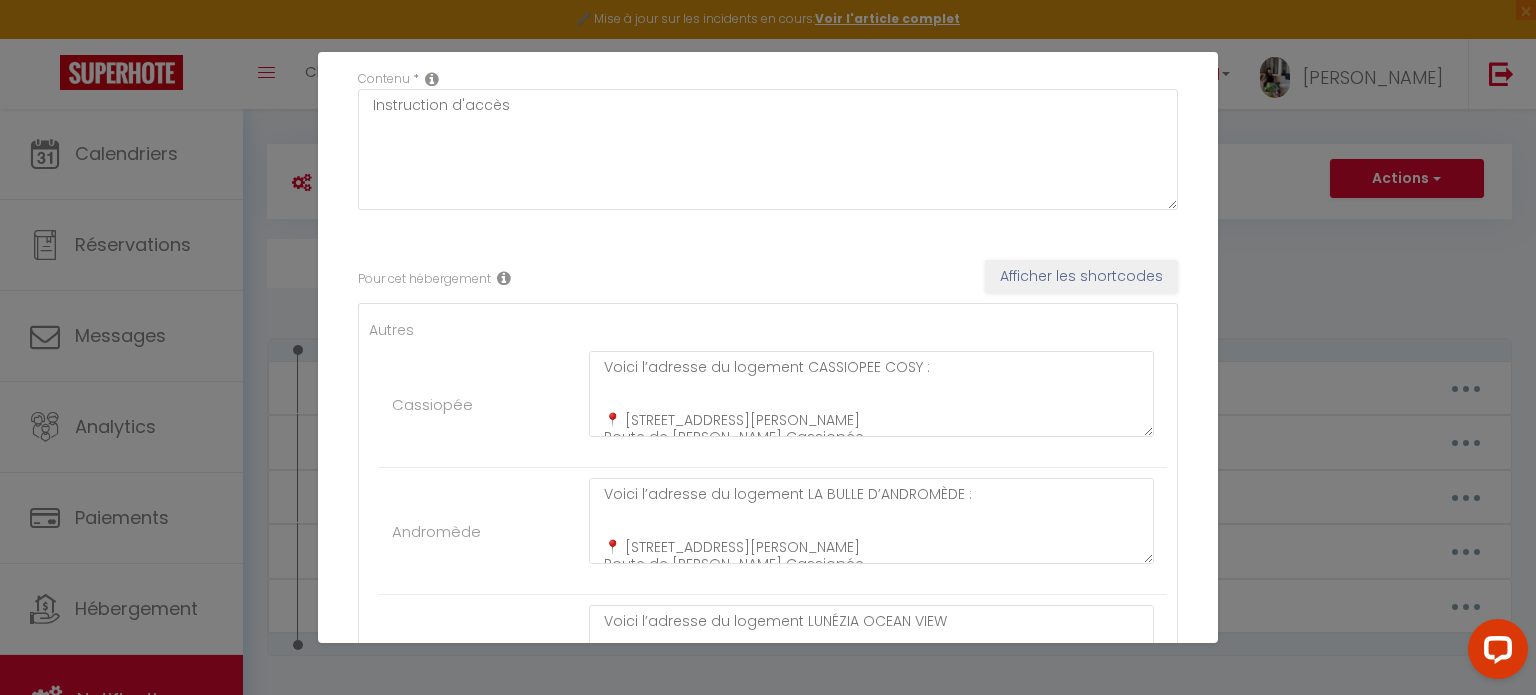 scroll, scrollTop: 200, scrollLeft: 0, axis: vertical 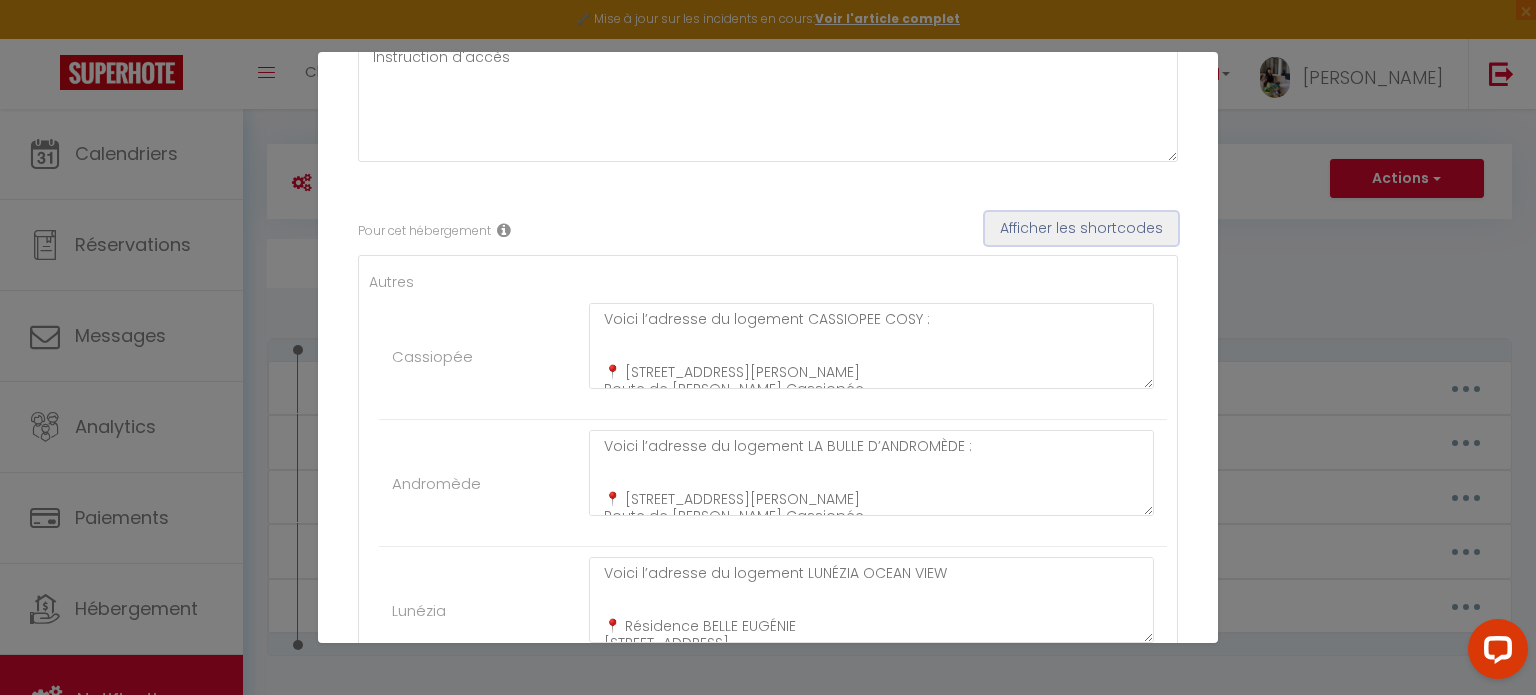 click on "Afficher les shortcodes" at bounding box center (1081, 229) 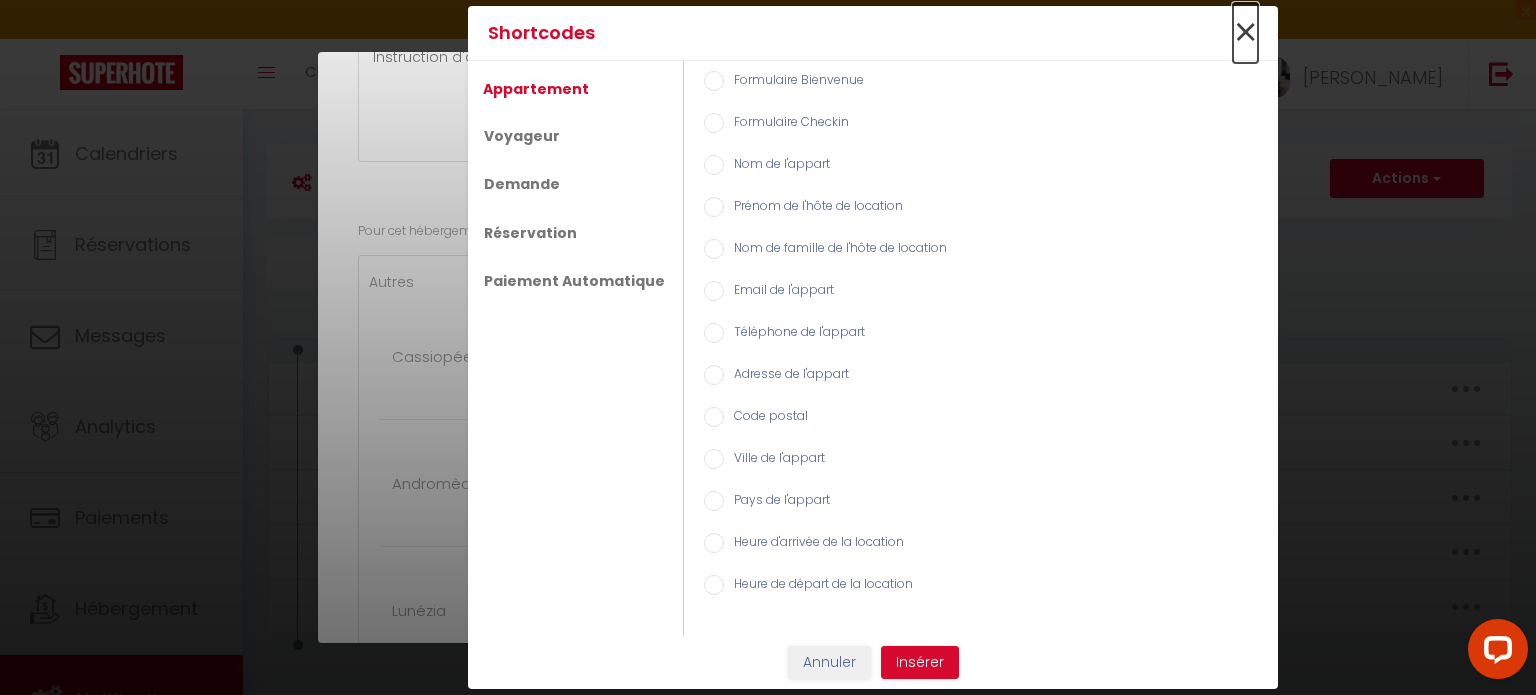click on "×" at bounding box center (1245, 33) 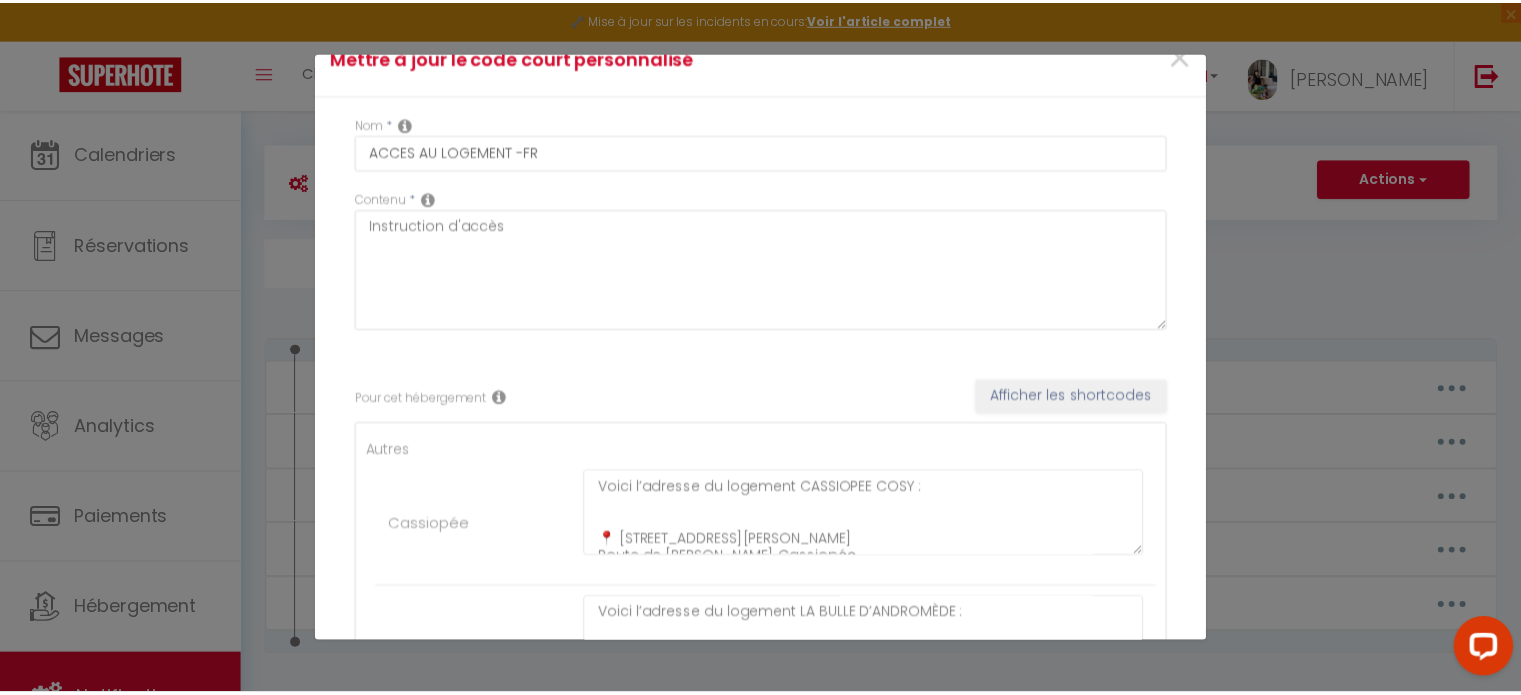 scroll, scrollTop: 0, scrollLeft: 0, axis: both 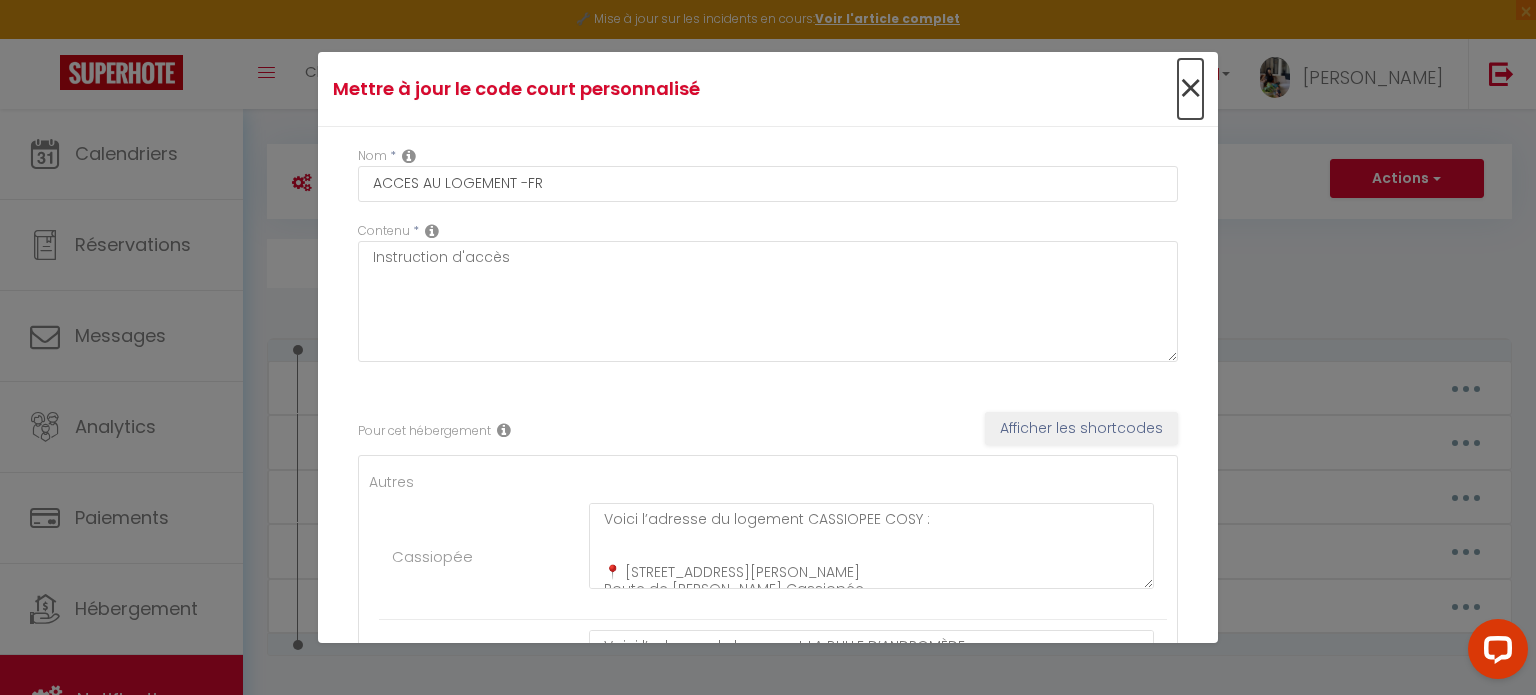click on "×" at bounding box center (1190, 89) 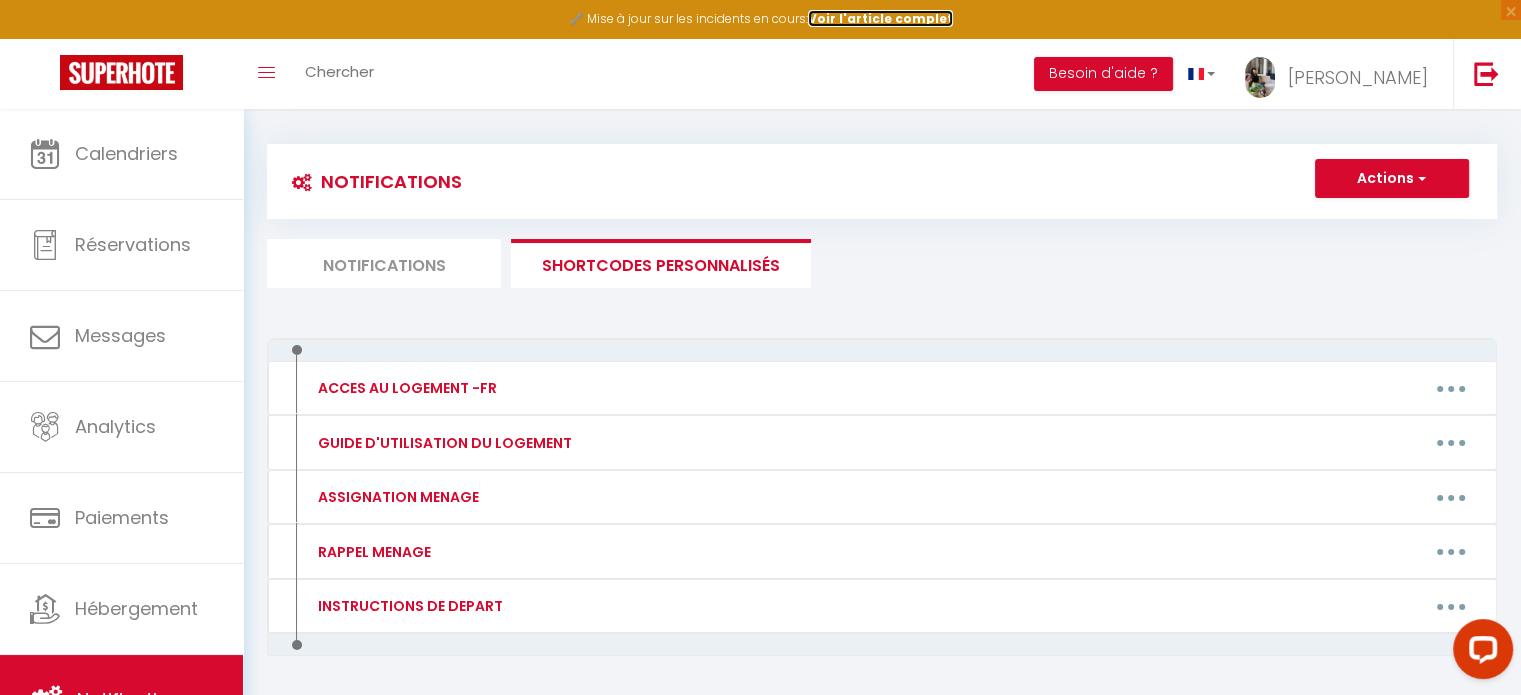 click on "Voir l'article complet" at bounding box center [880, 18] 